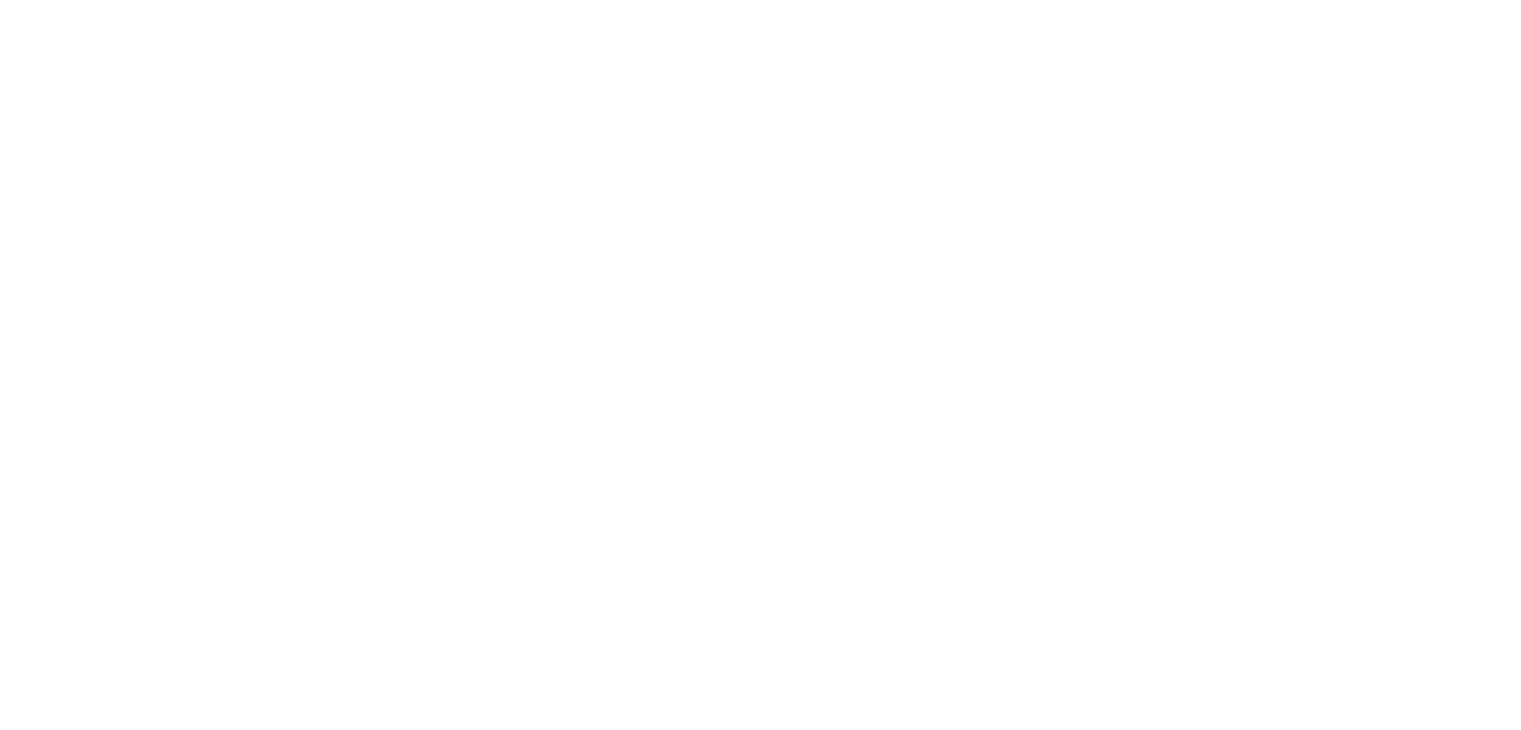 scroll, scrollTop: 0, scrollLeft: 0, axis: both 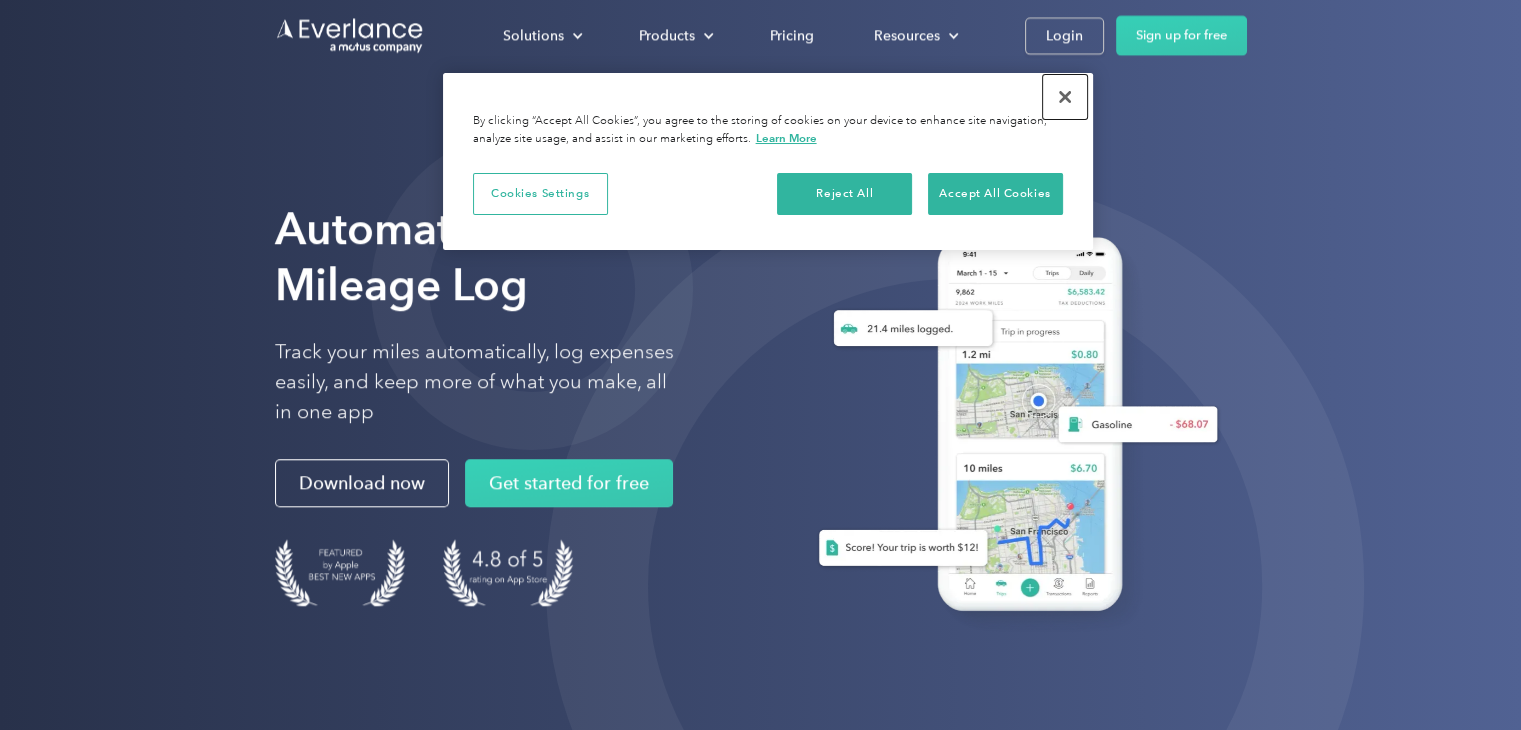 click at bounding box center [1065, 97] 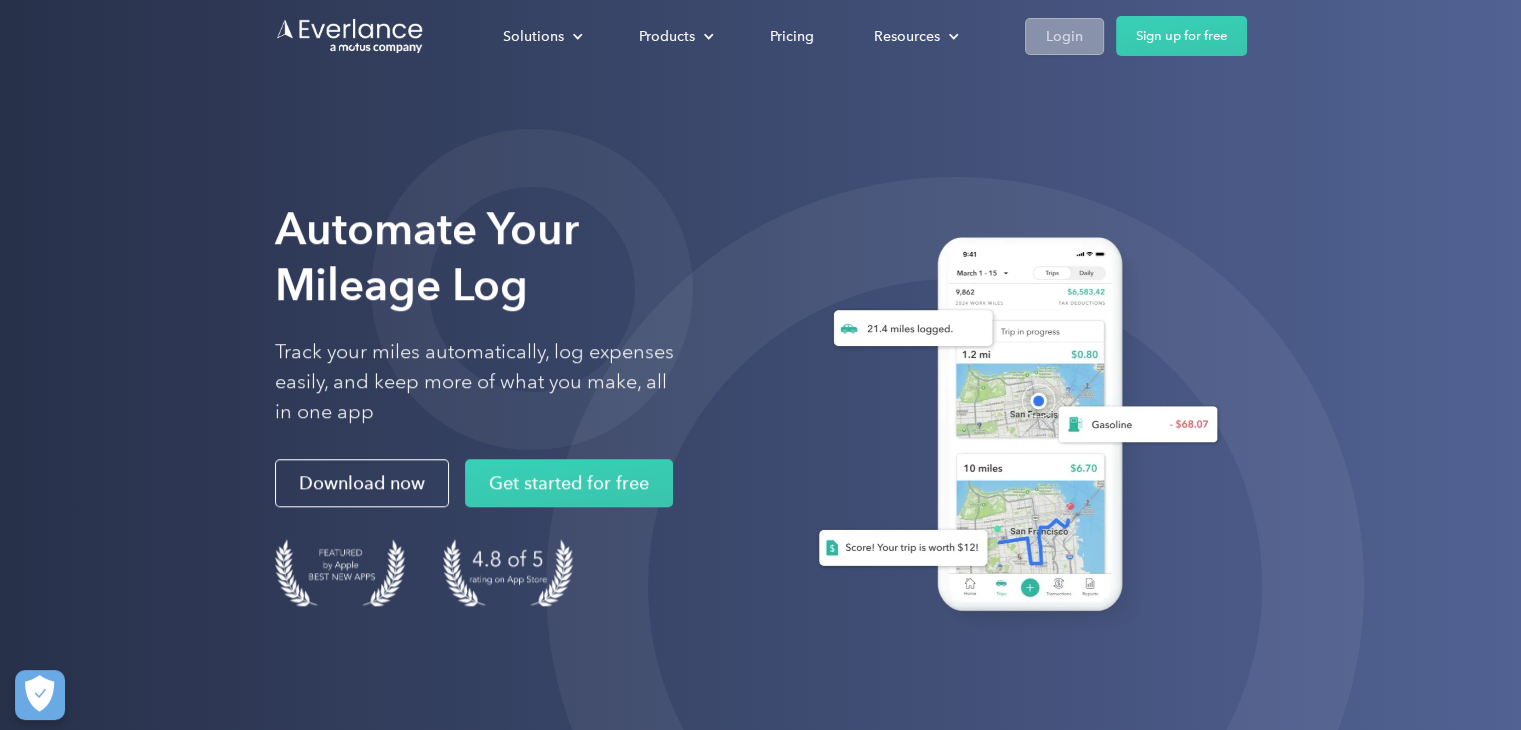click on "Login" at bounding box center [1064, 36] 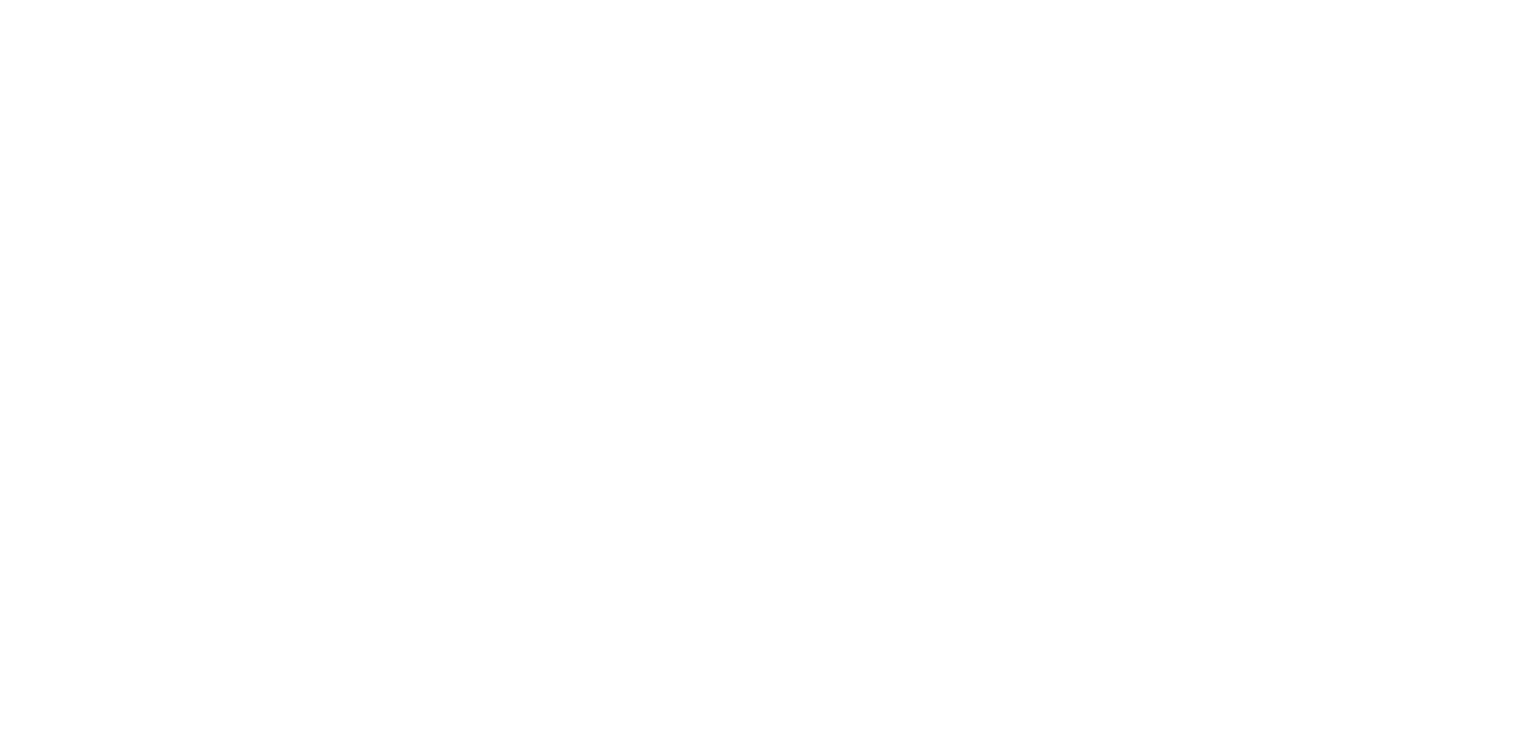 scroll, scrollTop: 0, scrollLeft: 0, axis: both 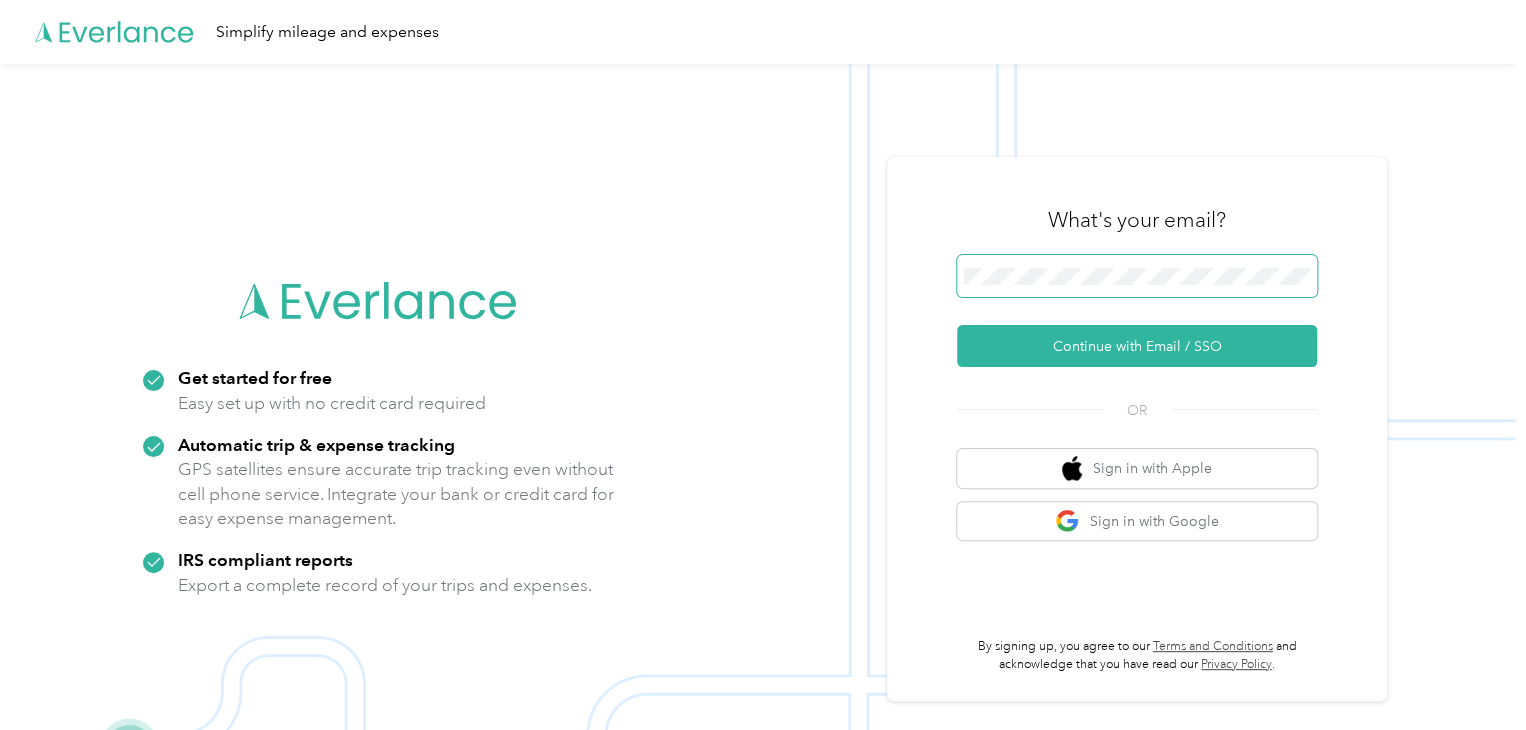 click at bounding box center [1137, 276] 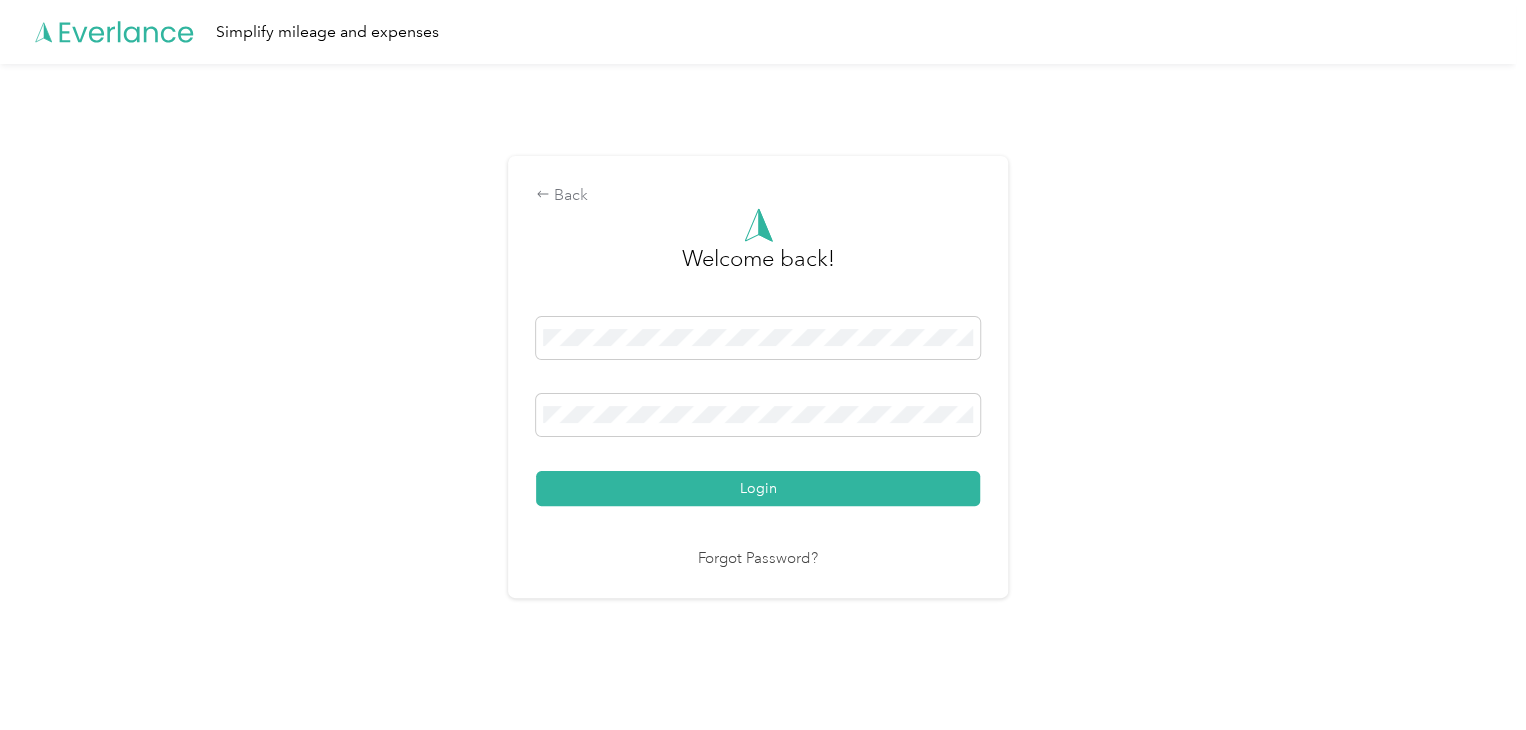click on "Login" at bounding box center (758, 488) 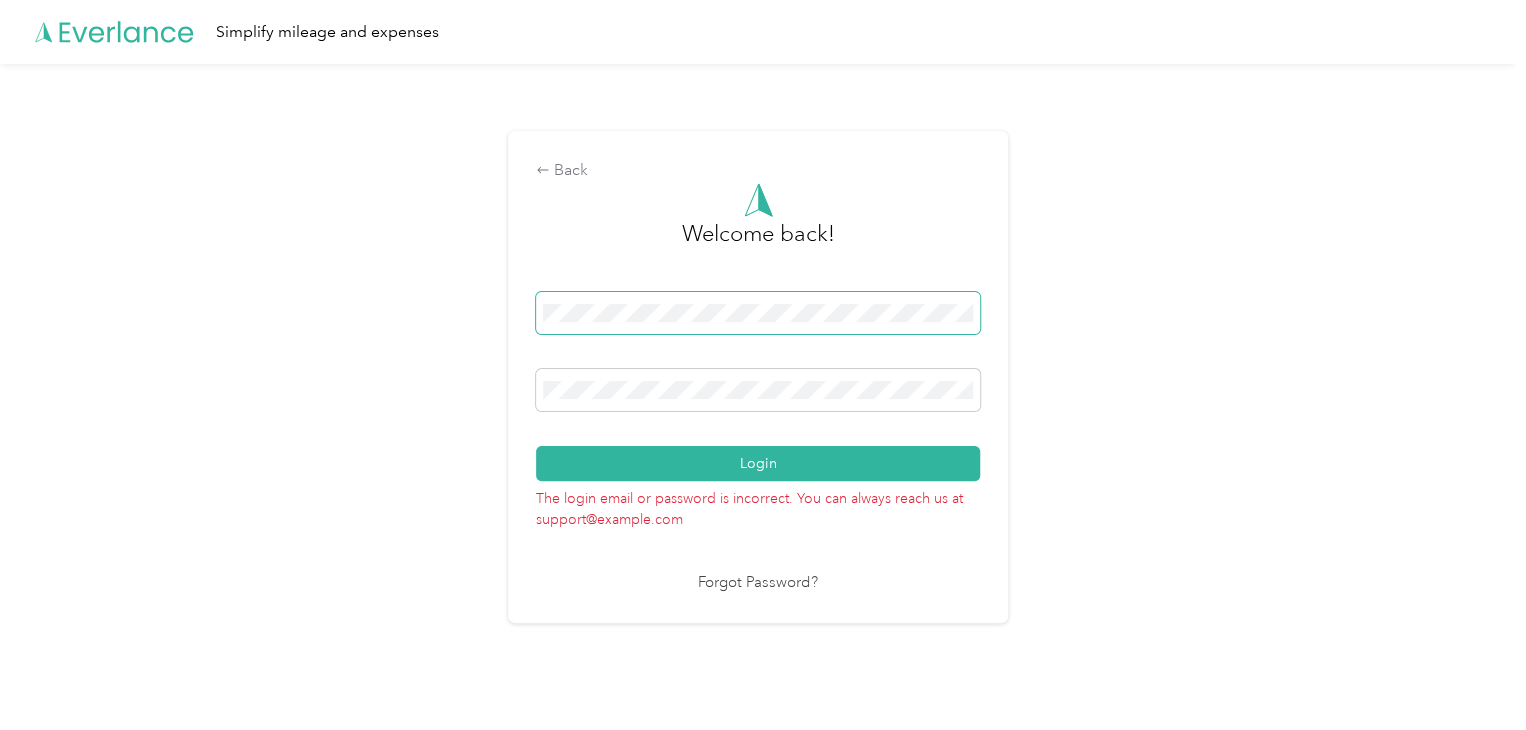 click on "Login" at bounding box center [758, 463] 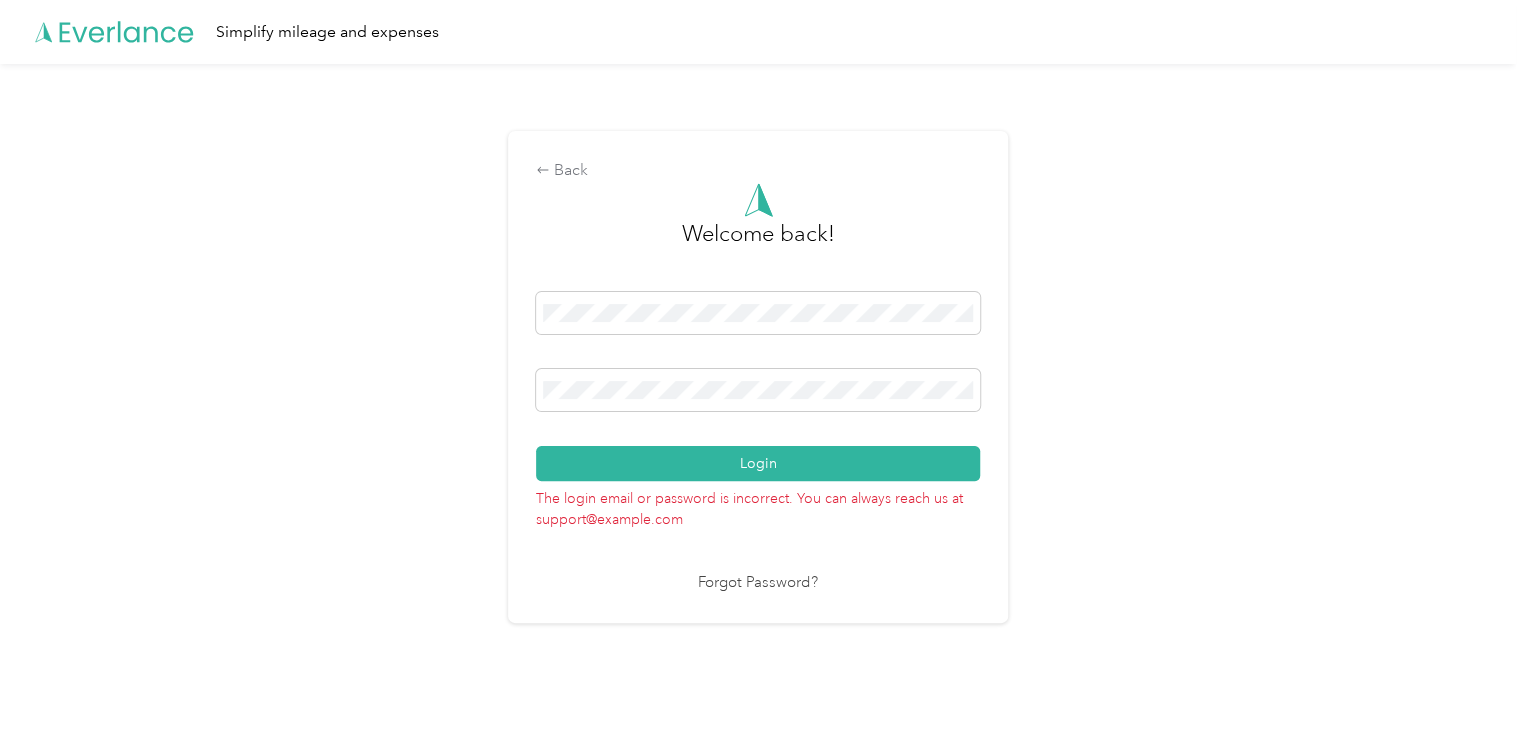 drag, startPoint x: 628, startPoint y: 400, endPoint x: 514, endPoint y: 371, distance: 117.630775 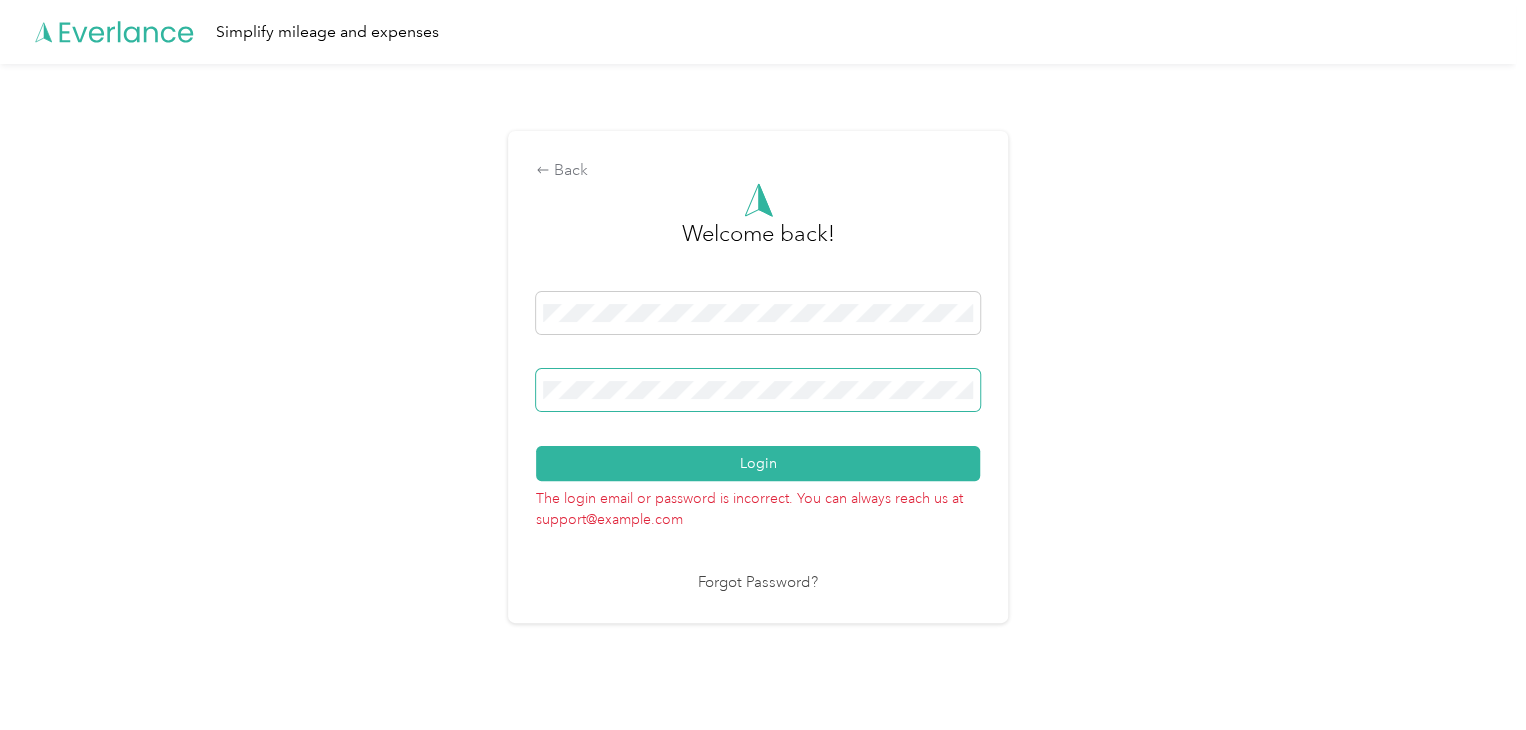click on "Login" at bounding box center [758, 463] 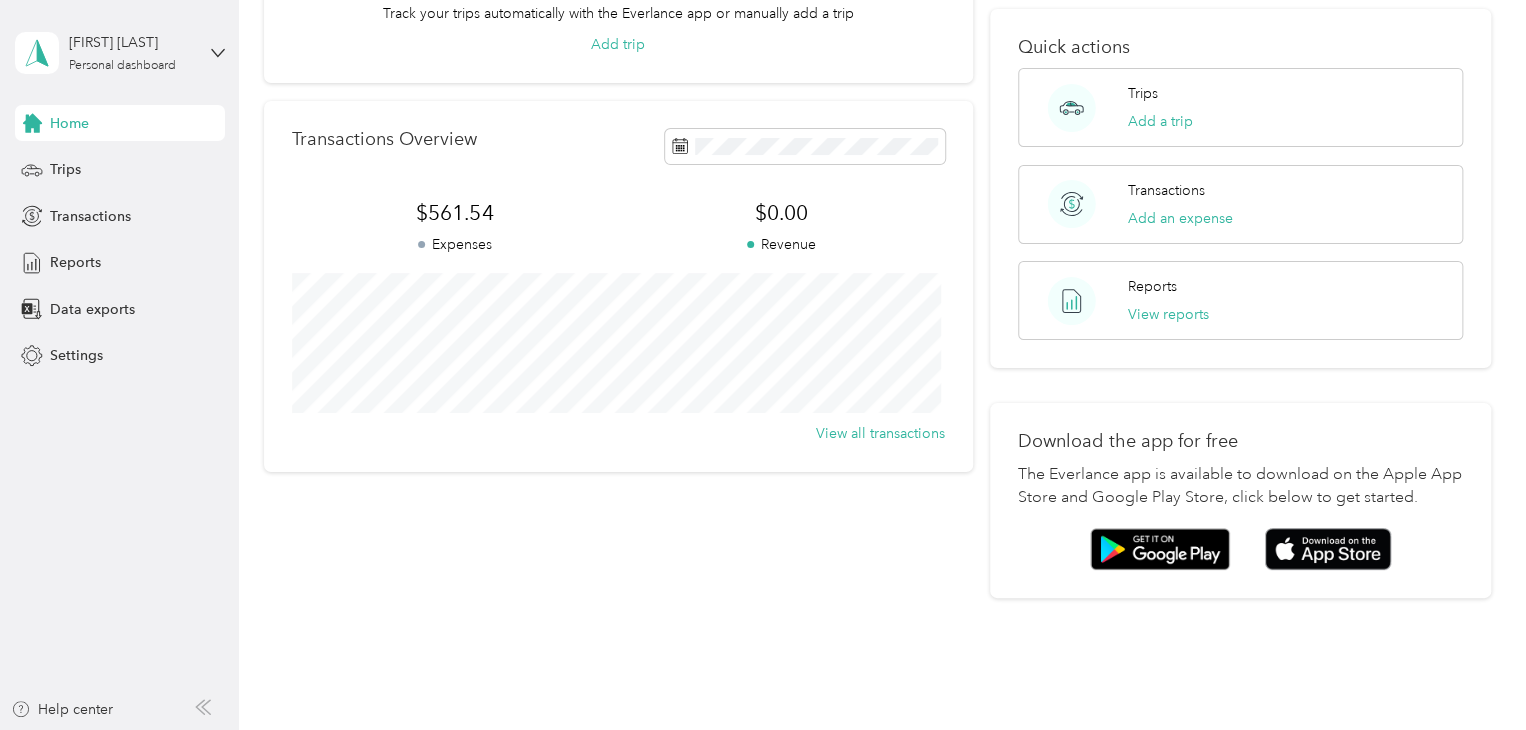 scroll, scrollTop: 295, scrollLeft: 0, axis: vertical 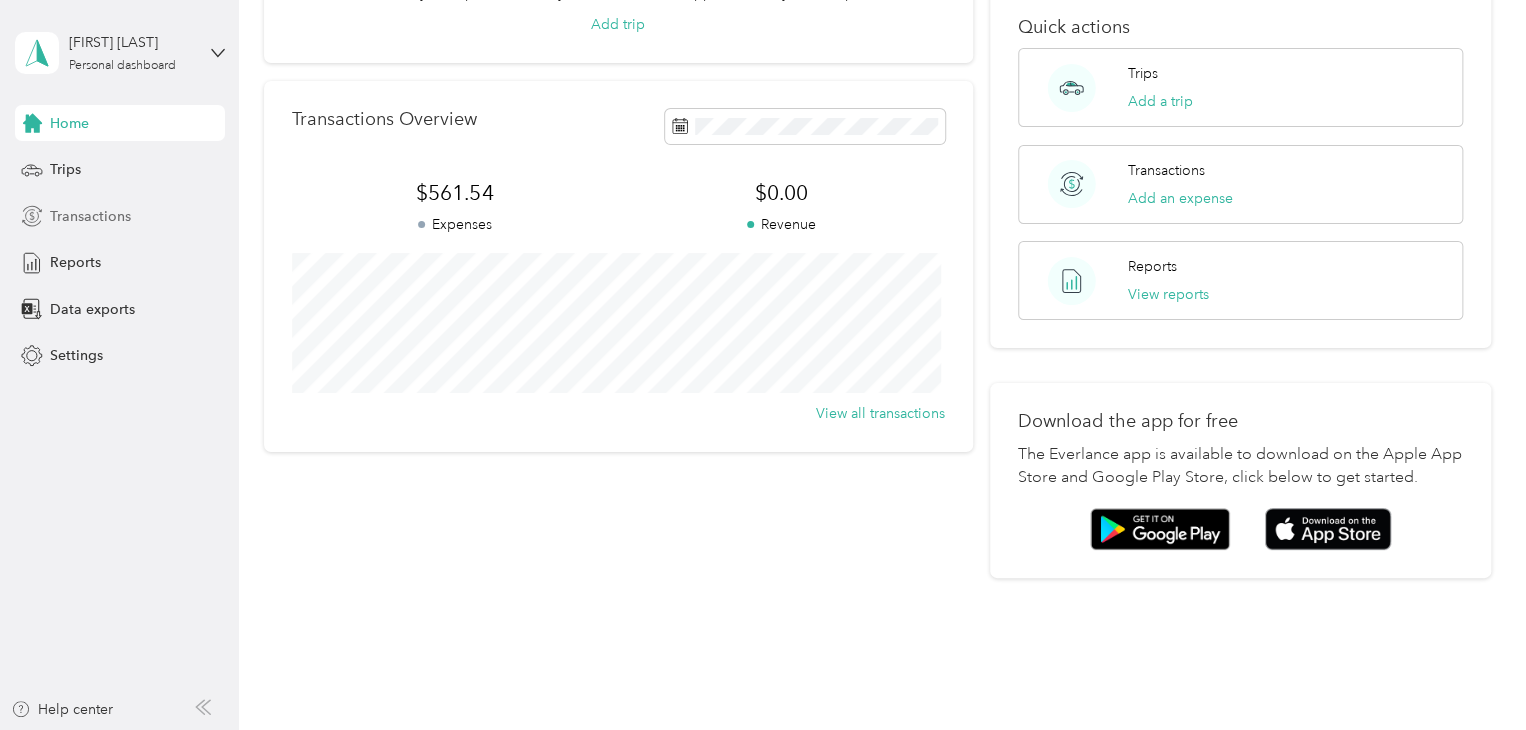 click on "Transactions" at bounding box center (90, 216) 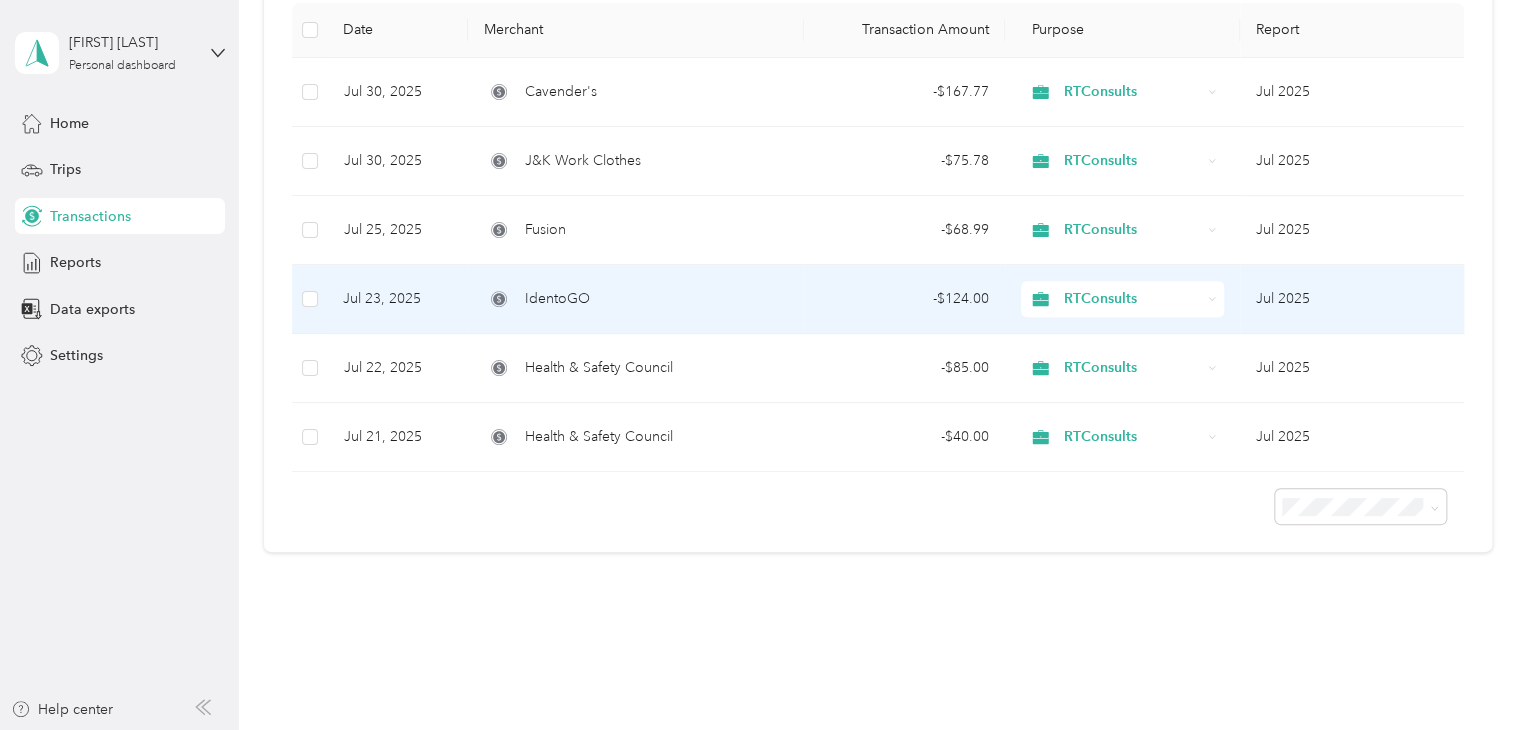 scroll, scrollTop: 0, scrollLeft: 0, axis: both 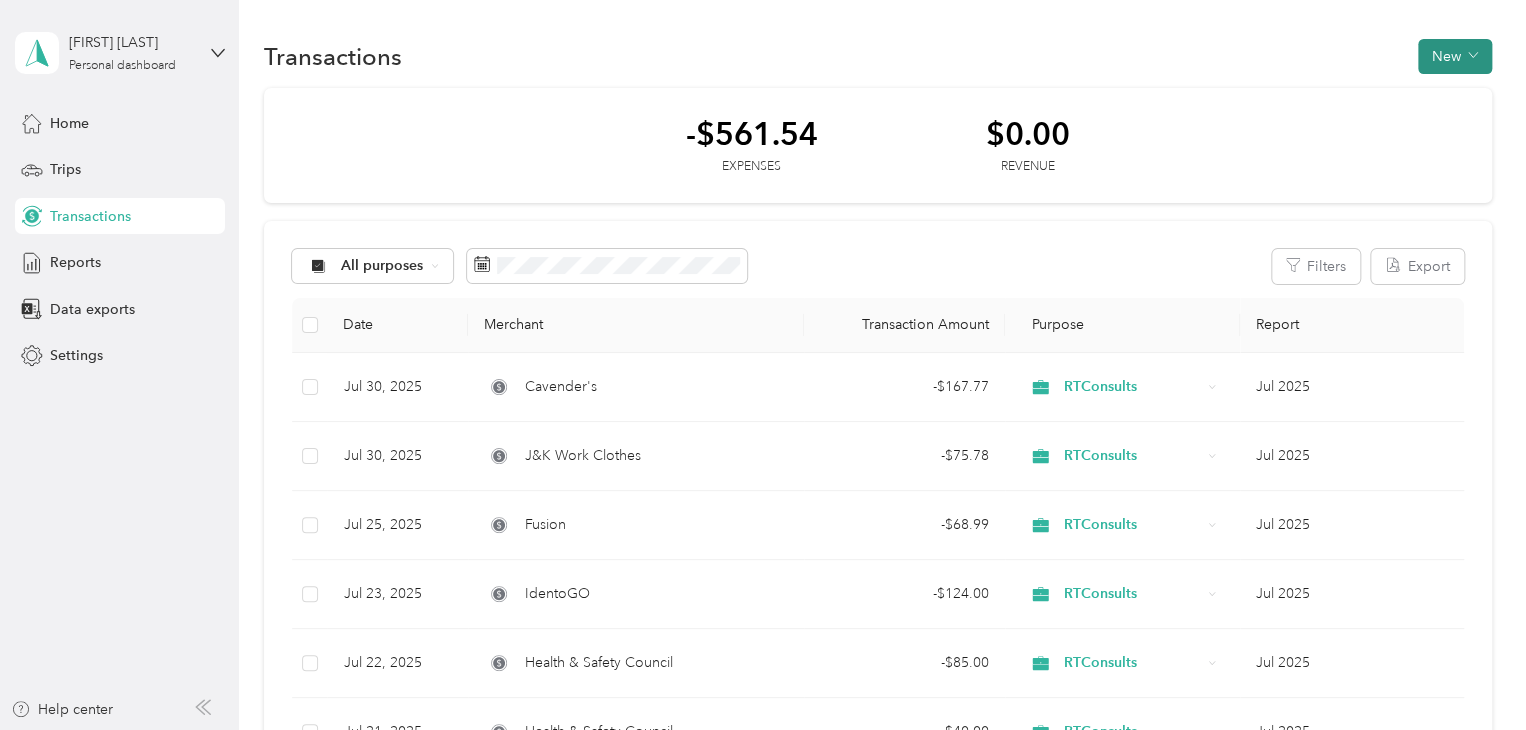 click on "New" at bounding box center (1455, 56) 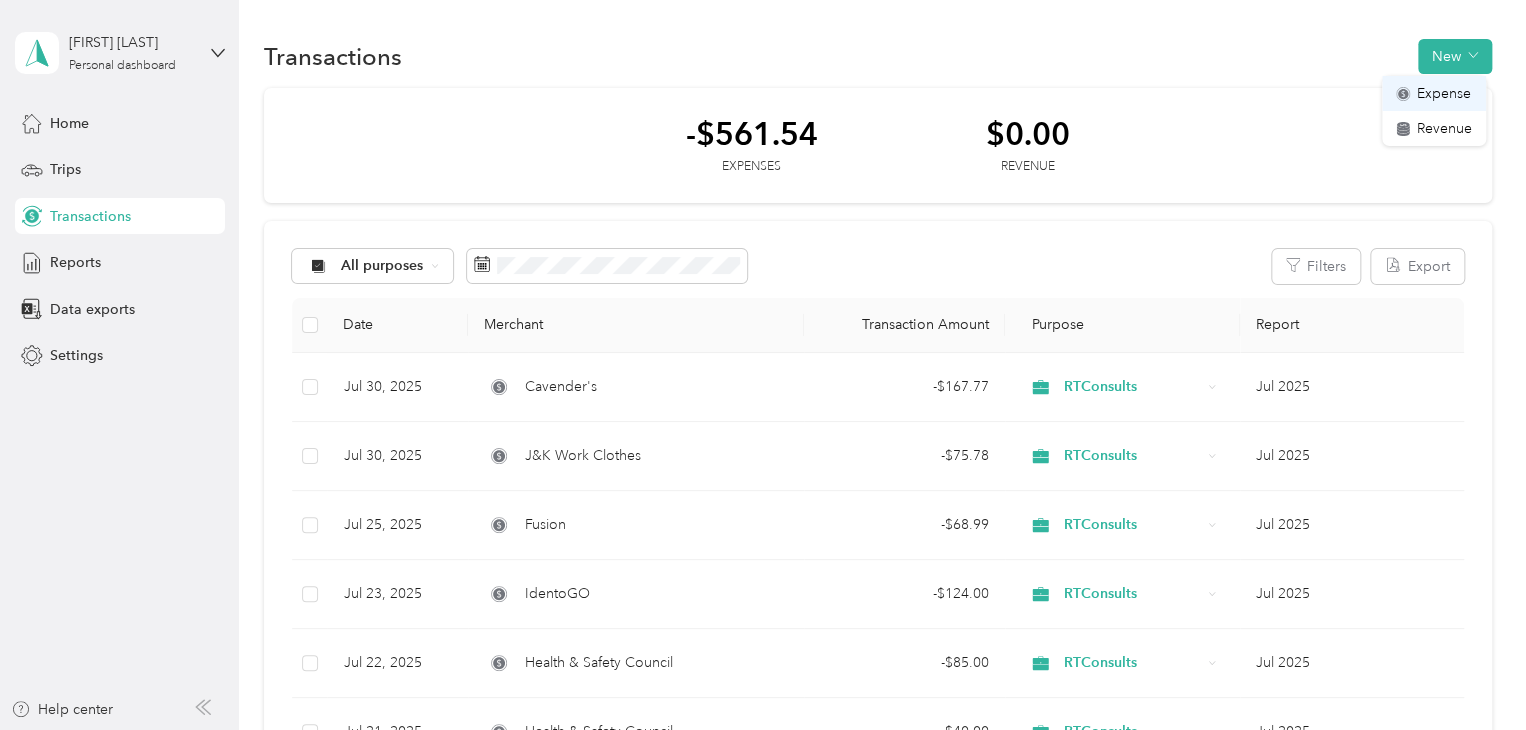 click on "Expense" at bounding box center [1444, 93] 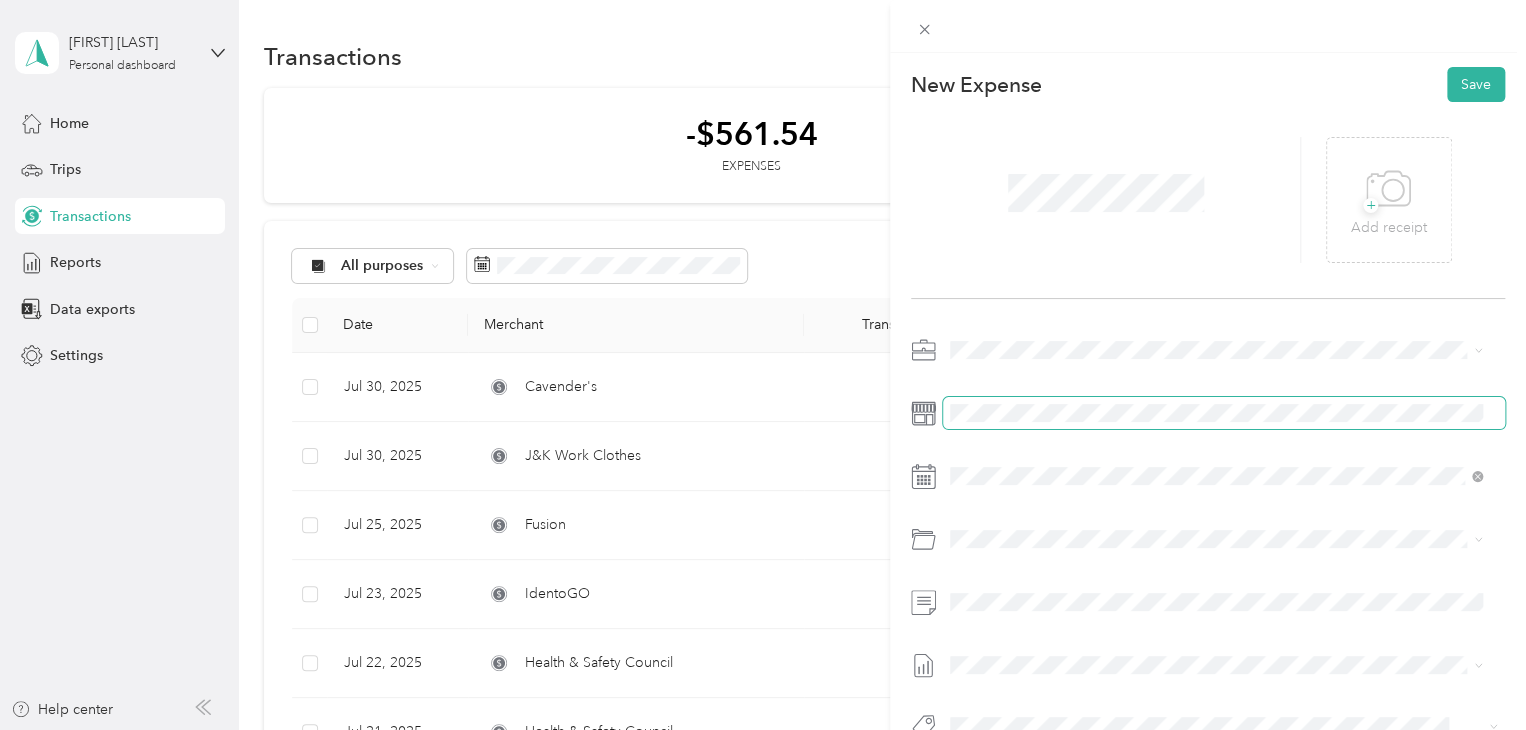 click at bounding box center (1224, 413) 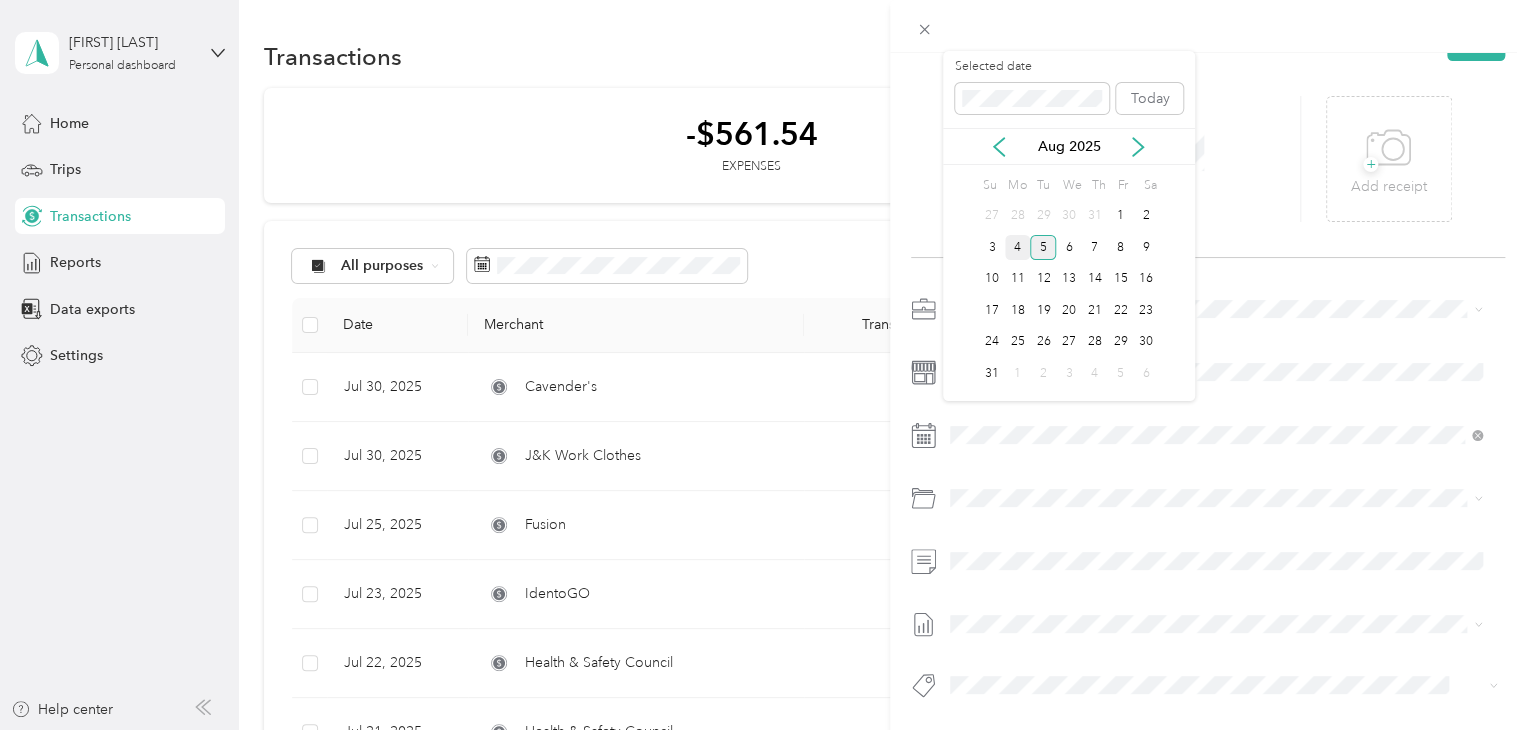 click on "4" at bounding box center [1018, 247] 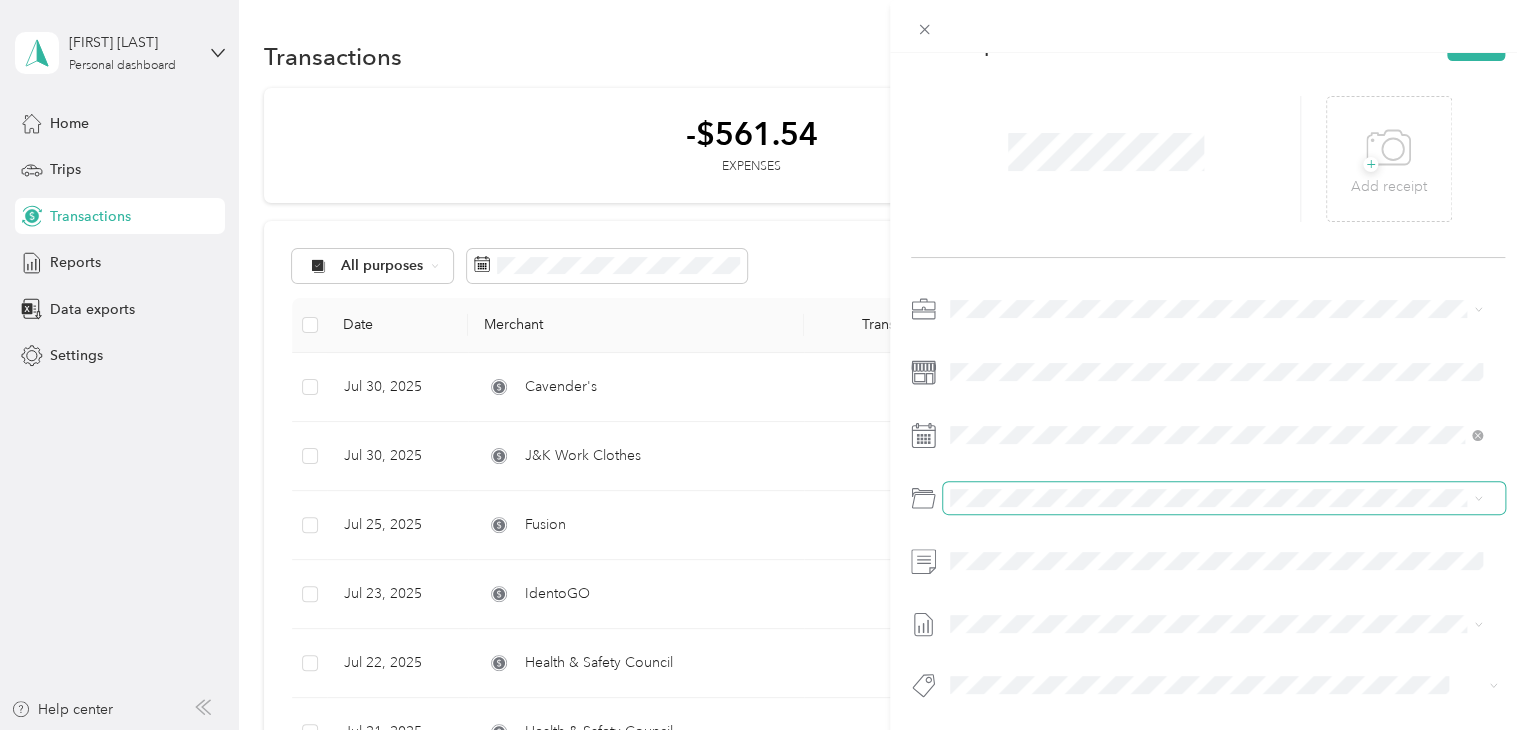 click at bounding box center (1224, 498) 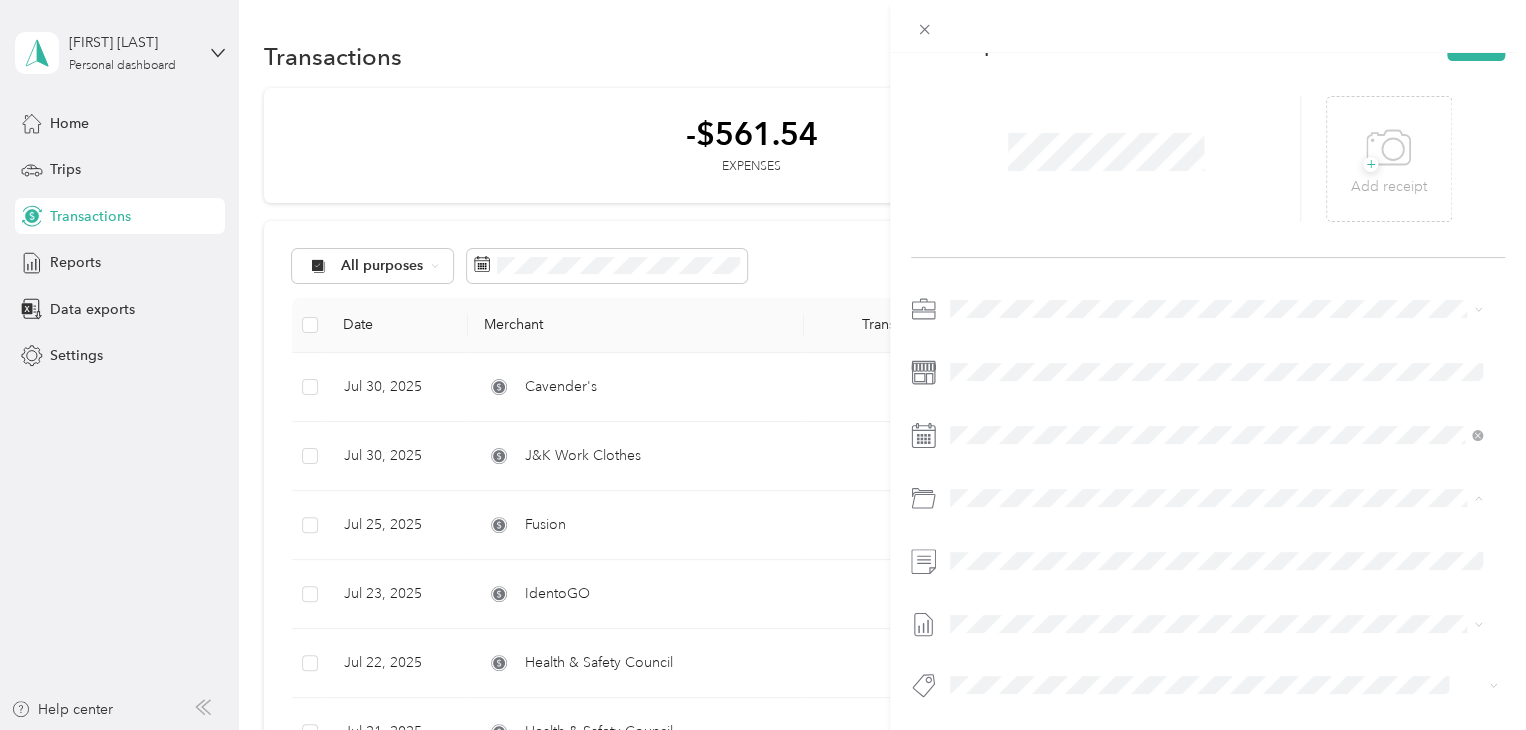 click at bounding box center [1208, 503] 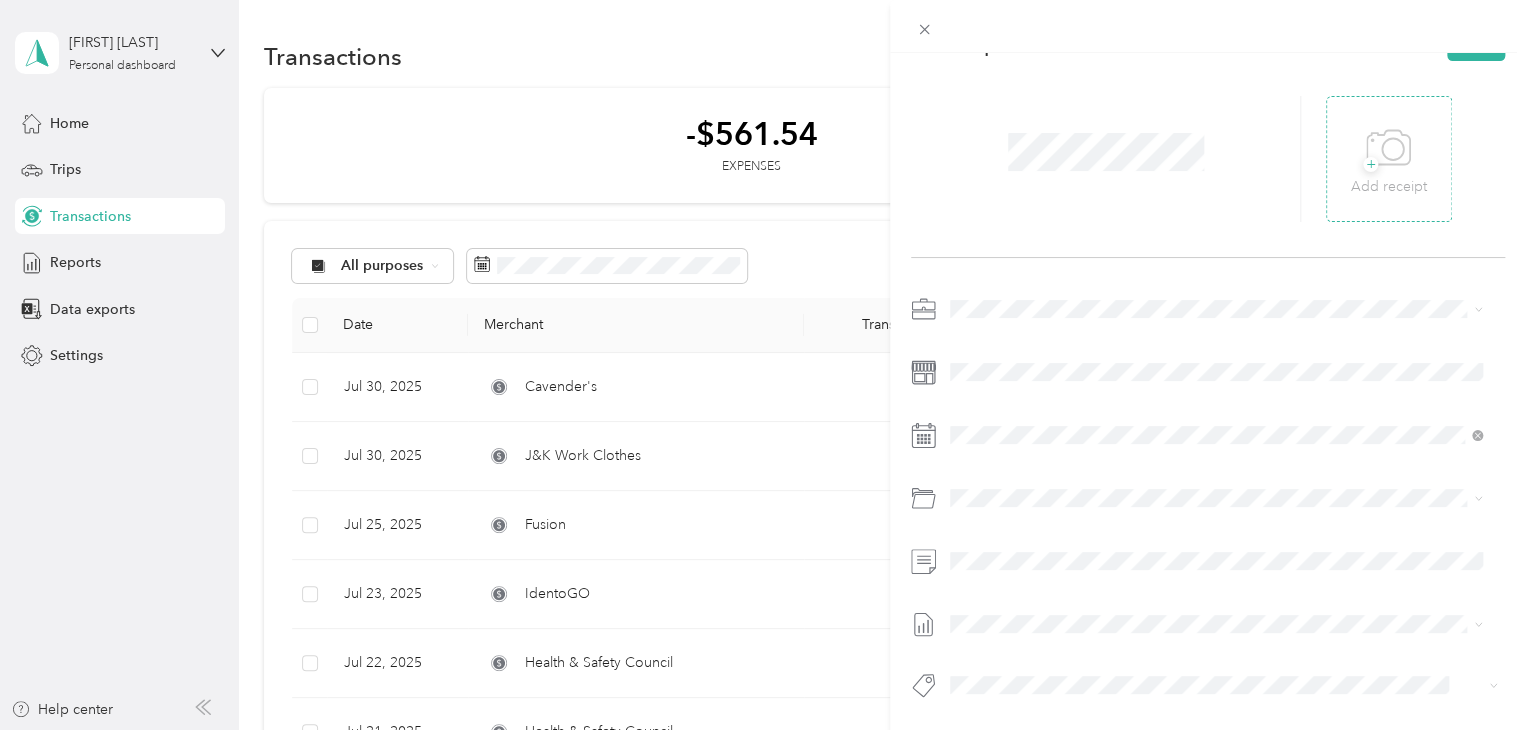 click on "+ Add receipt" at bounding box center [1389, 159] 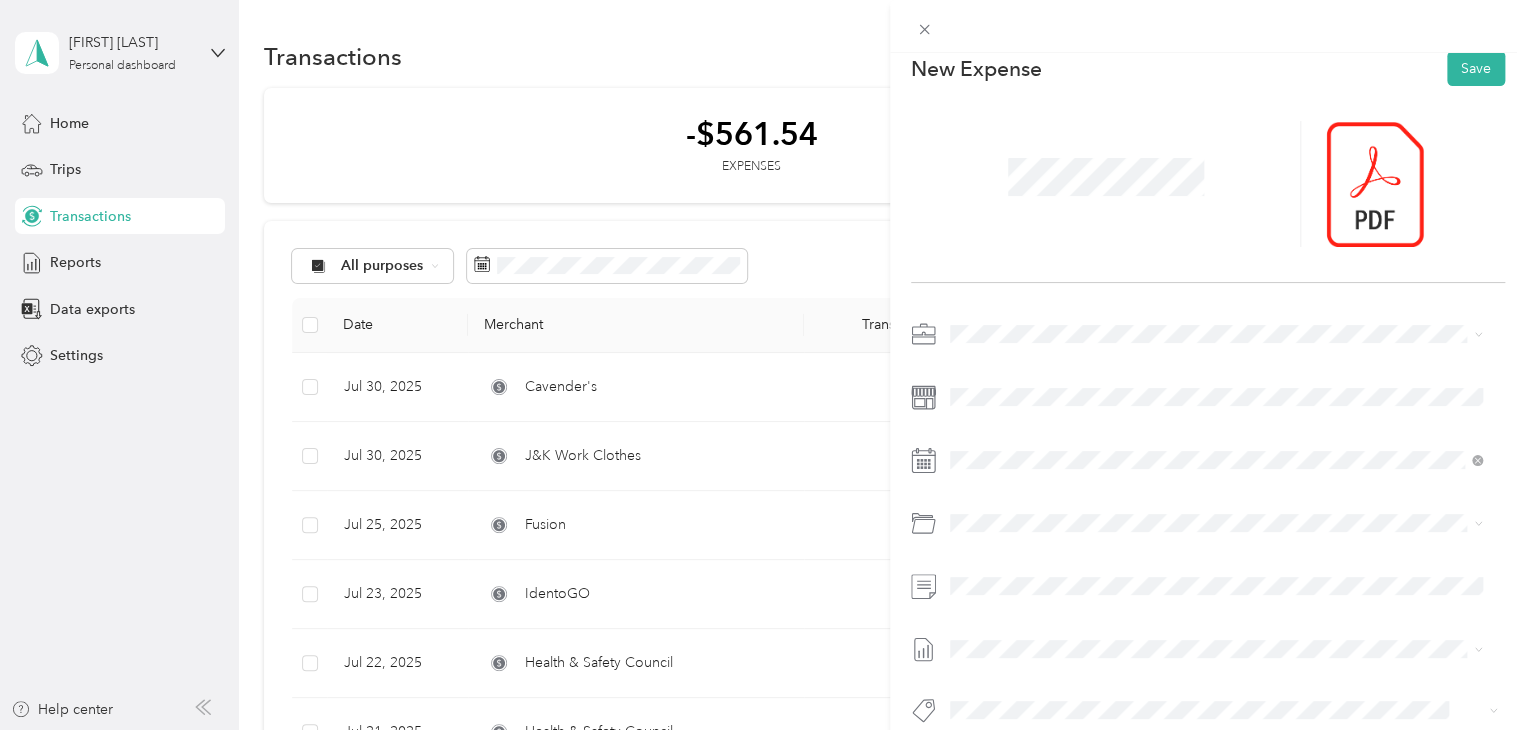 scroll, scrollTop: 0, scrollLeft: 0, axis: both 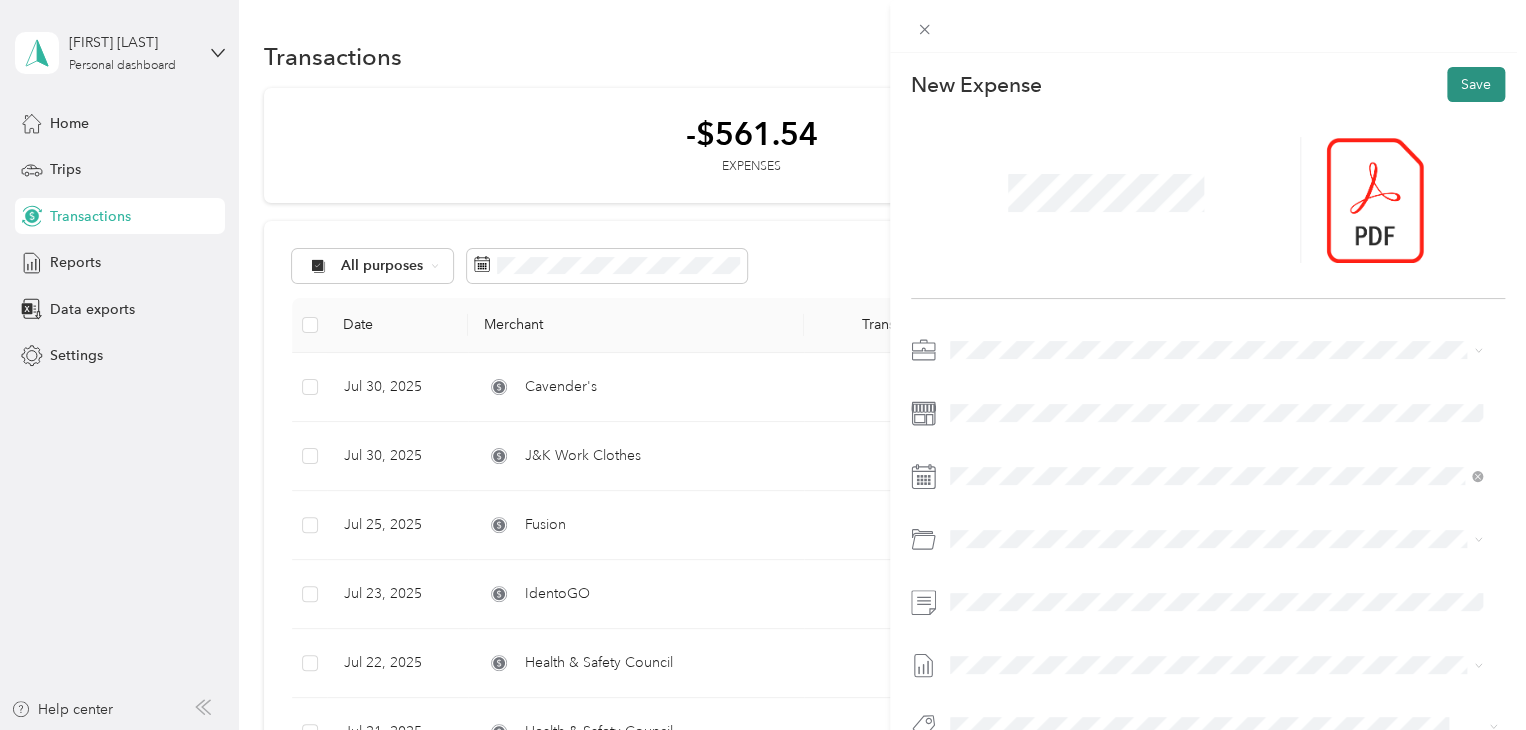 click on "Save" at bounding box center (1476, 84) 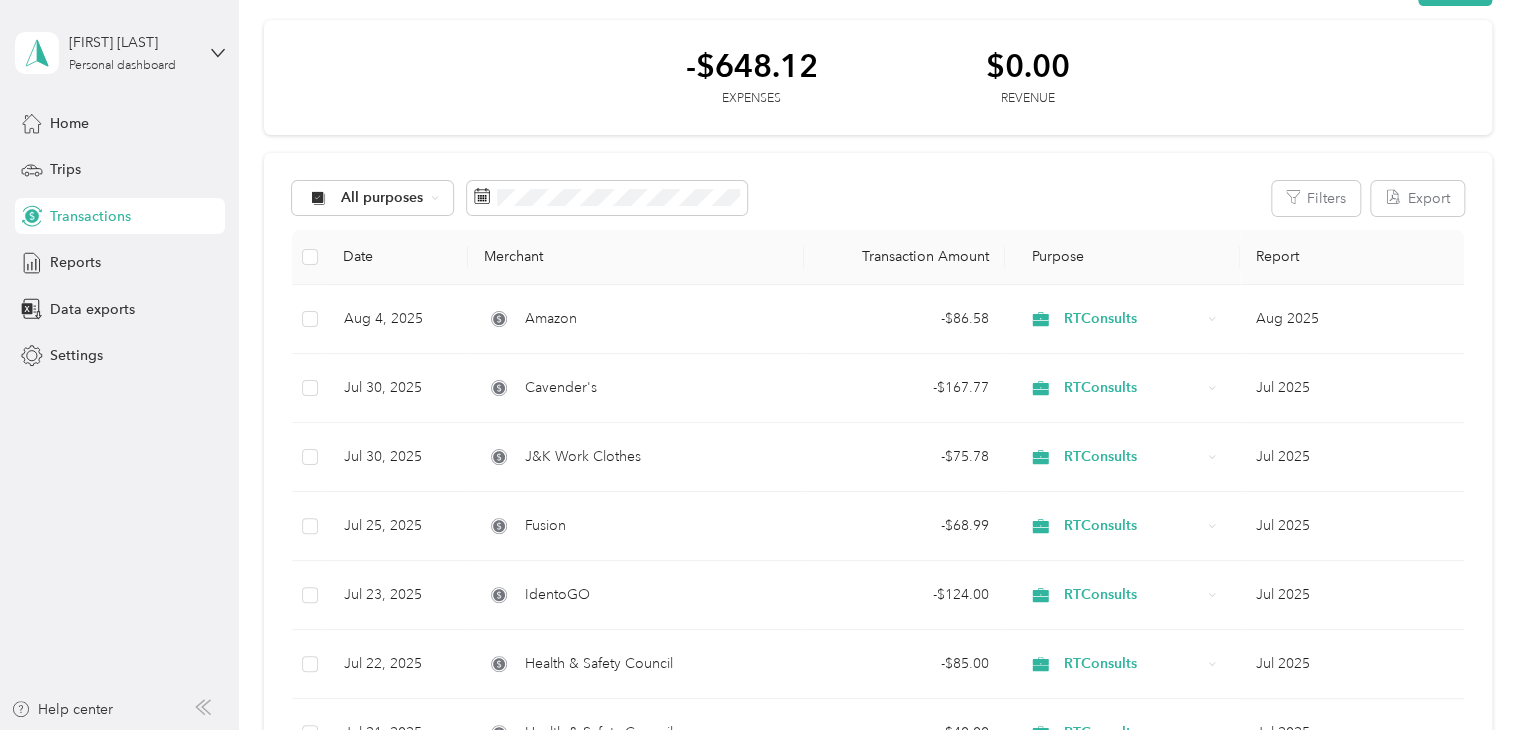 scroll, scrollTop: 19, scrollLeft: 0, axis: vertical 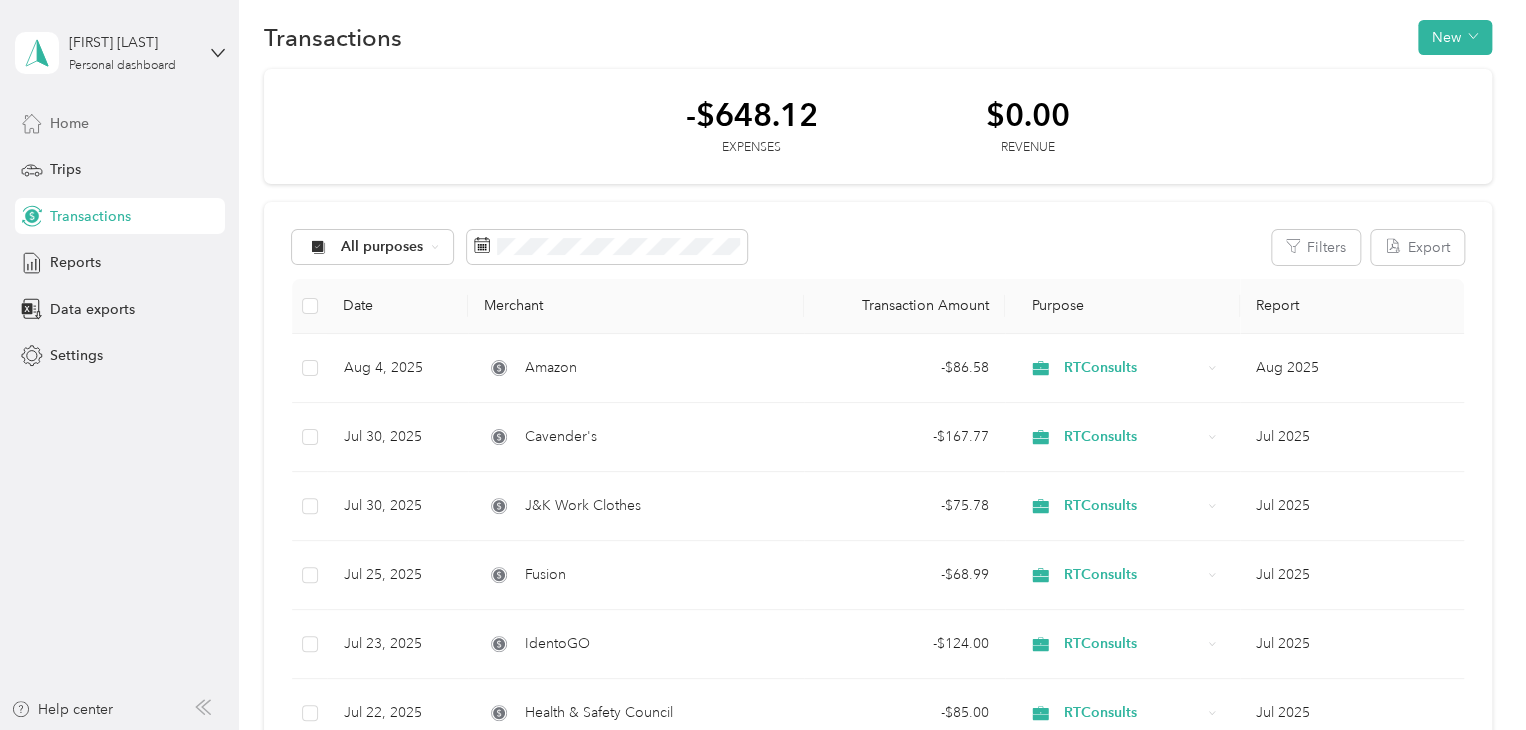 click on "Home" at bounding box center [120, 123] 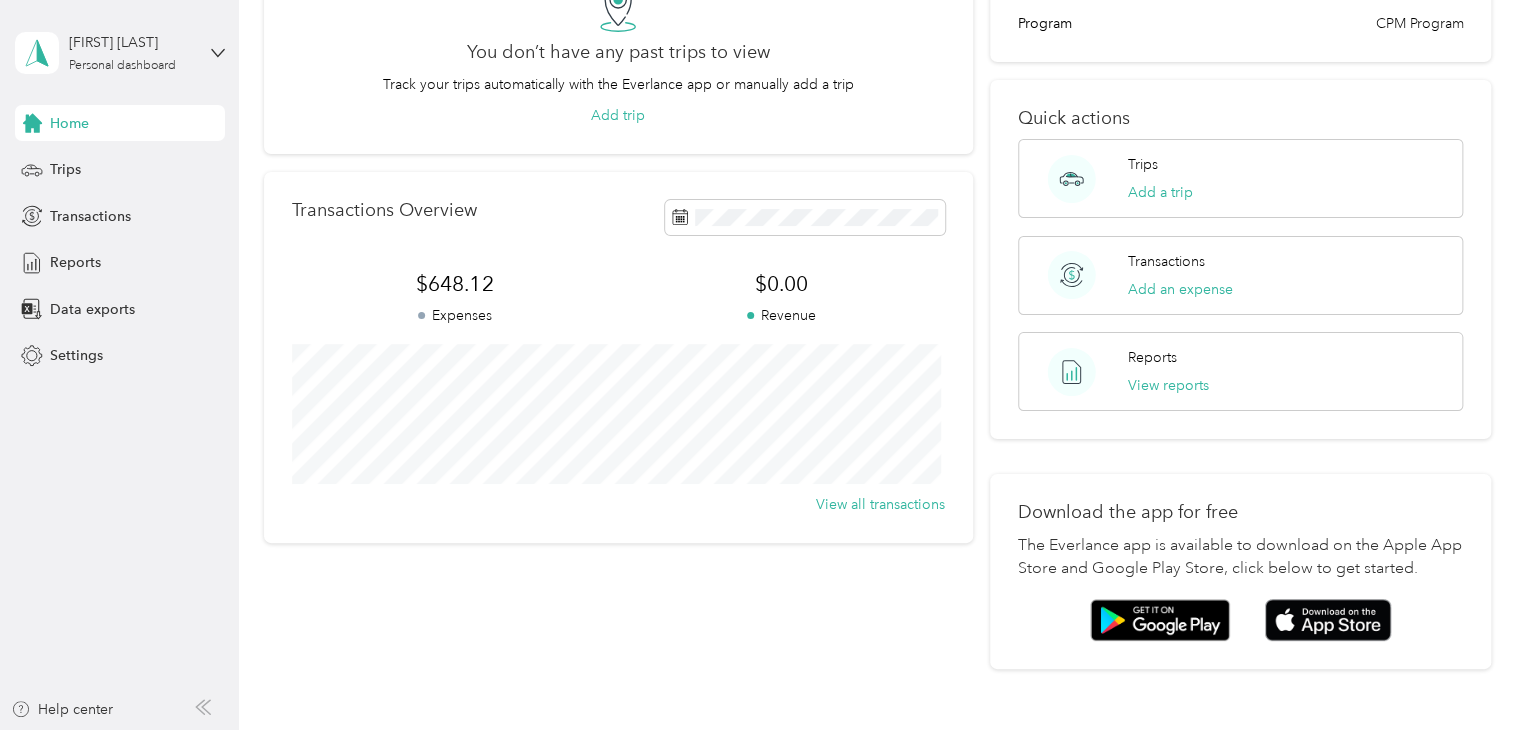 scroll, scrollTop: 0, scrollLeft: 0, axis: both 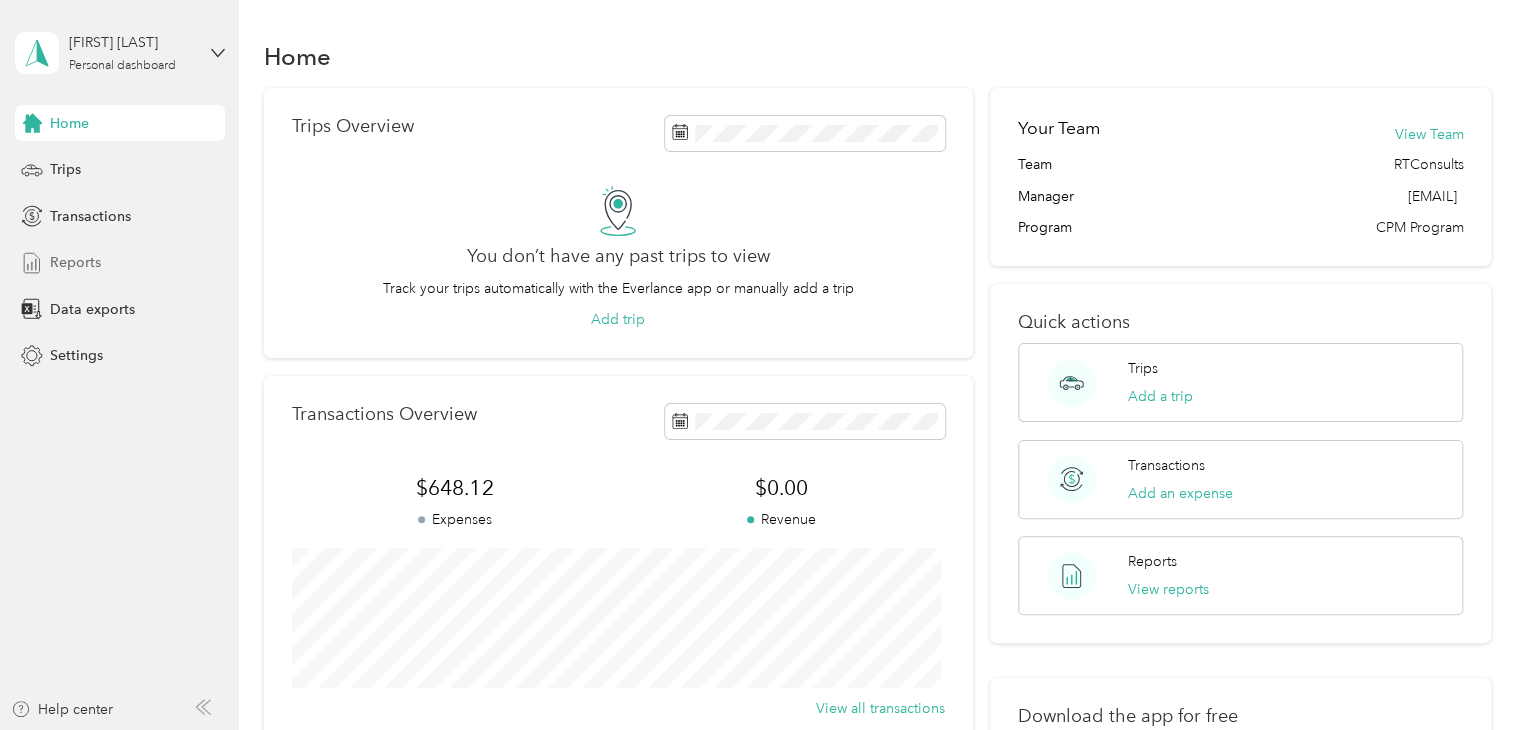 click on "Reports" at bounding box center [120, 263] 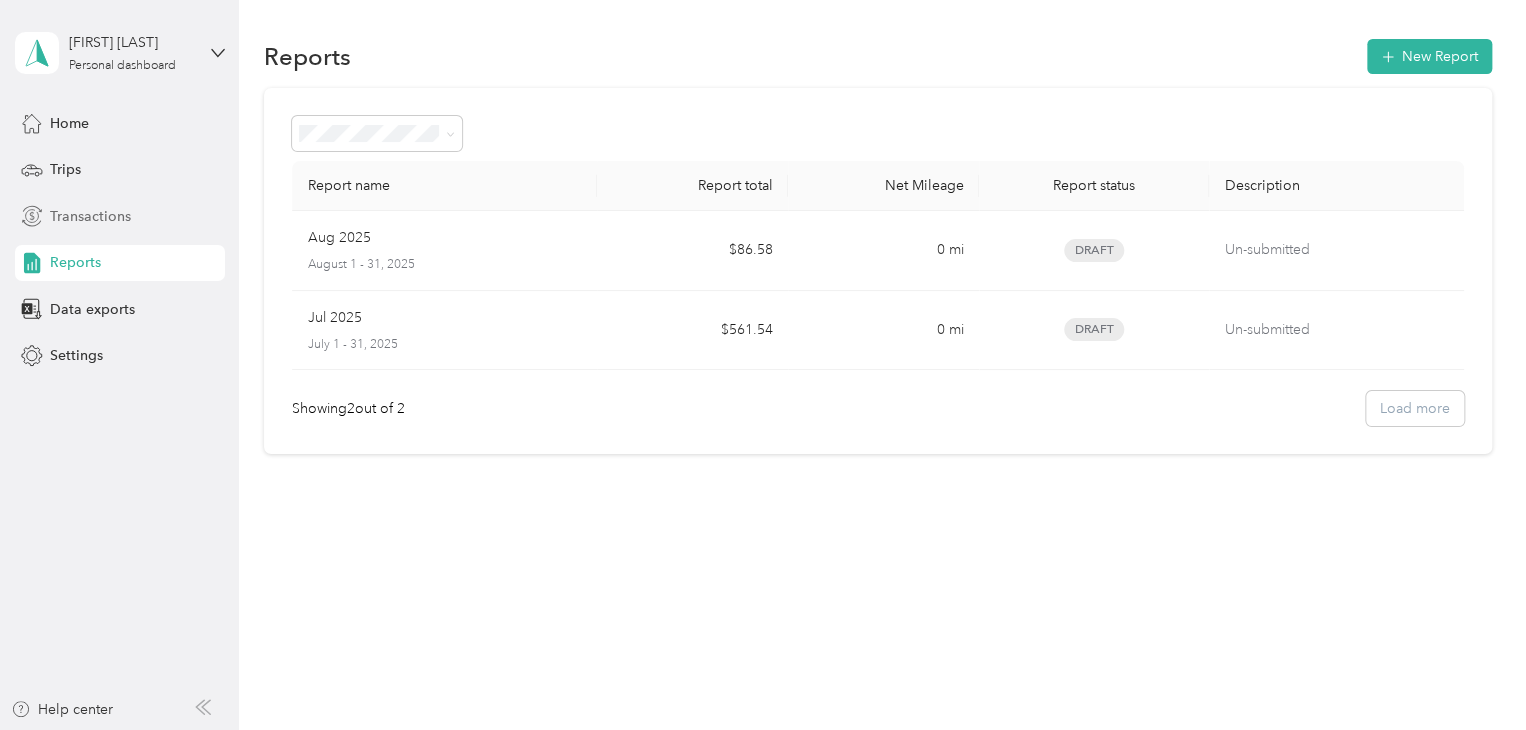 click on "Transactions" at bounding box center [90, 216] 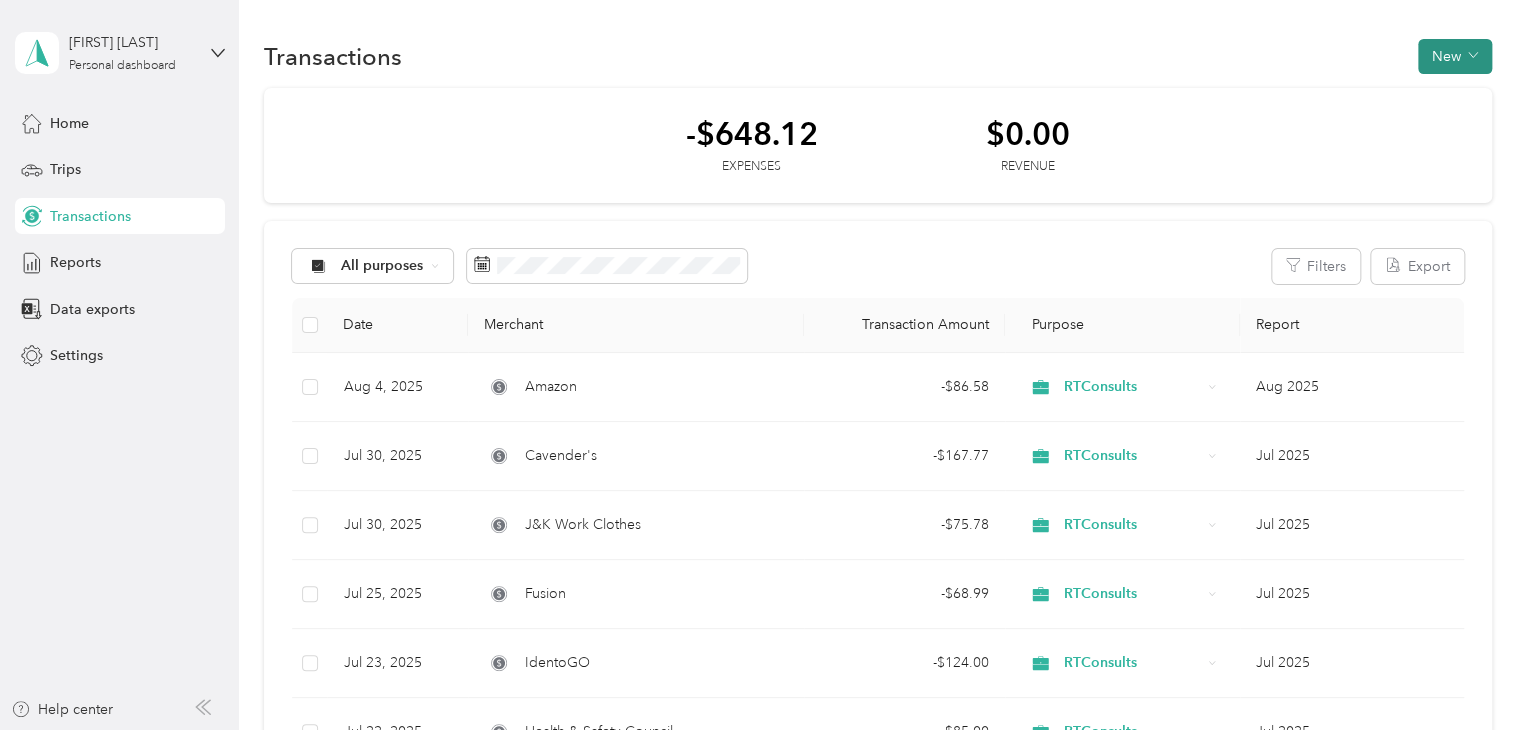 click on "New" at bounding box center (1455, 56) 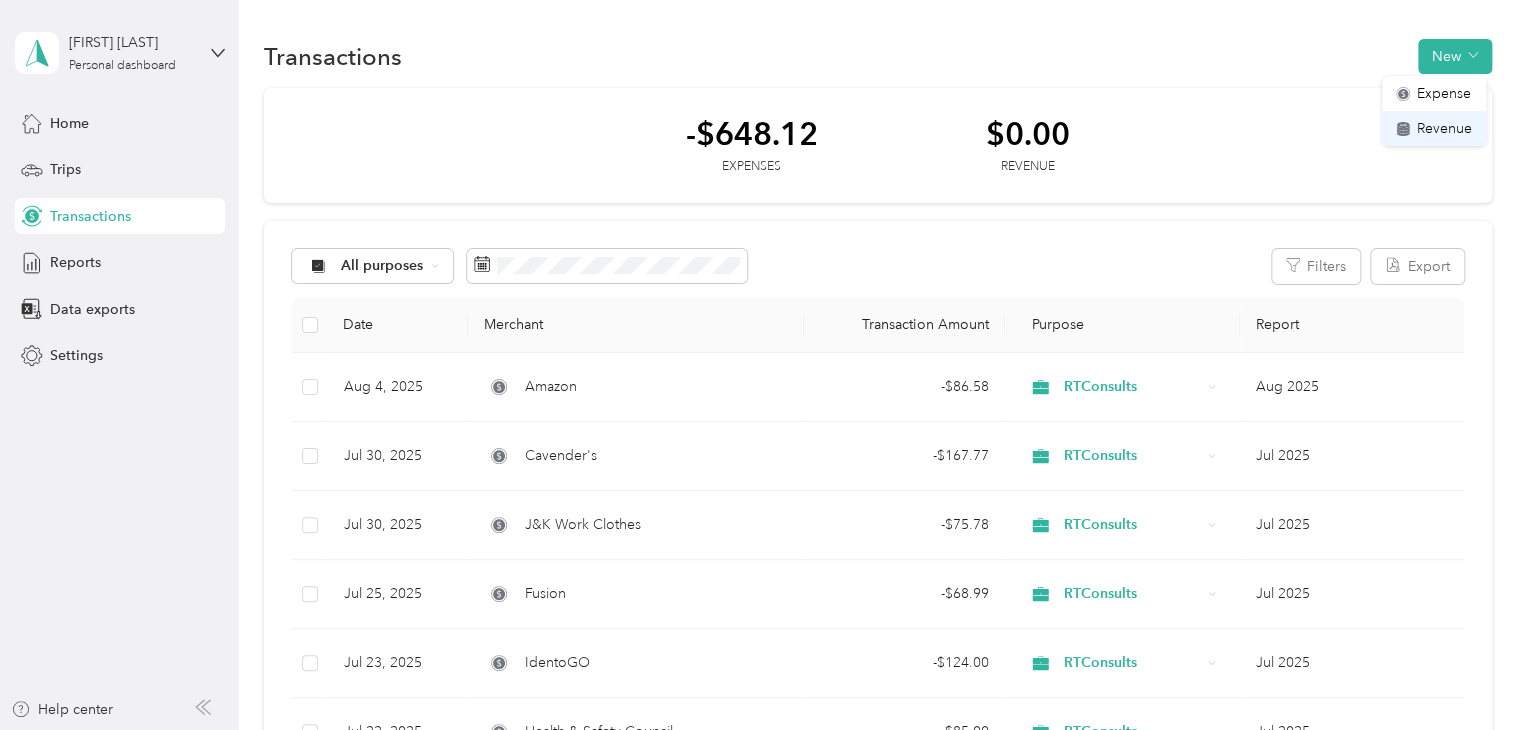 click on "Revenue" at bounding box center (1434, 128) 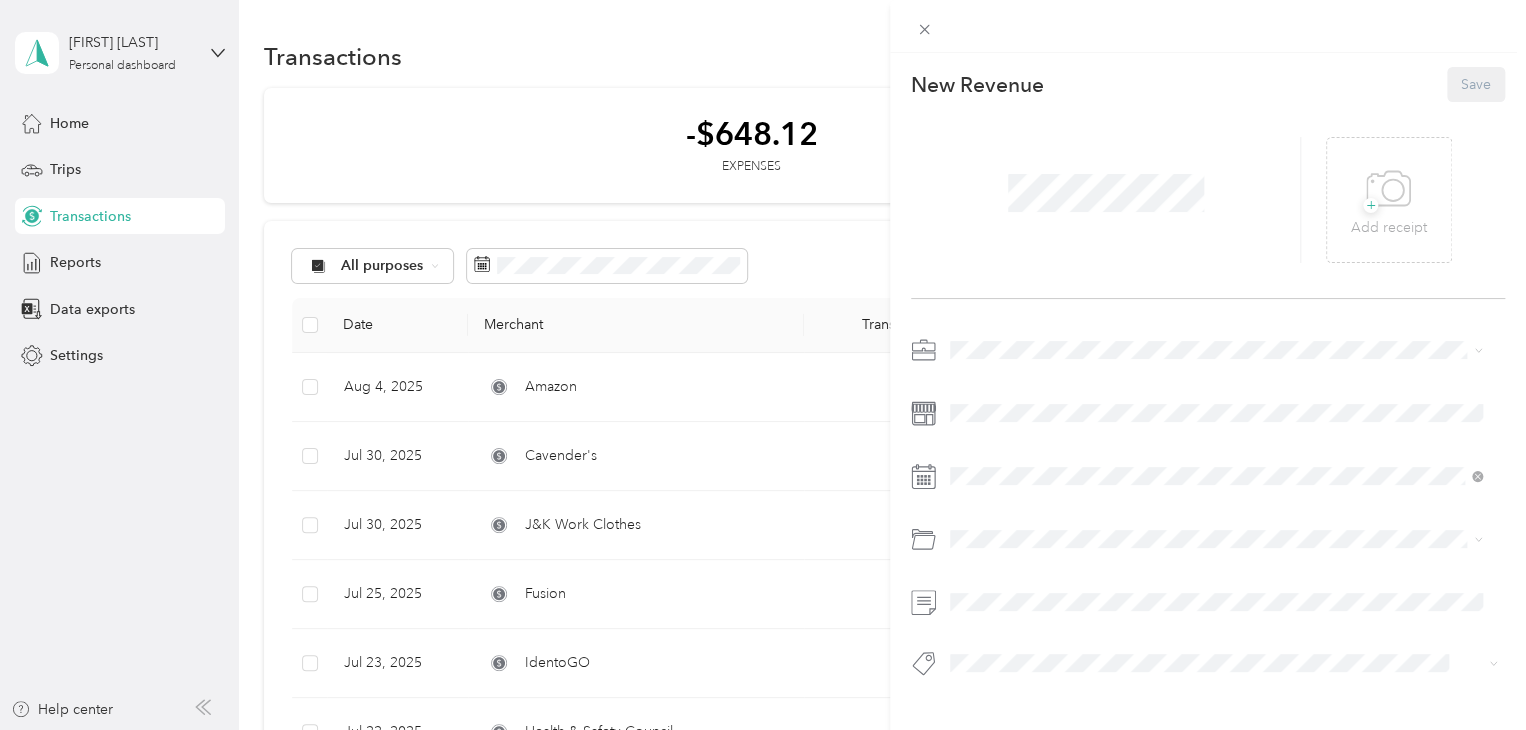 click on "This  revenue  cannot be edited because it is either under review, approved, or paid. Contact your Team Manager to edit it. New Revenue  Save + Add receipt" at bounding box center (763, 365) 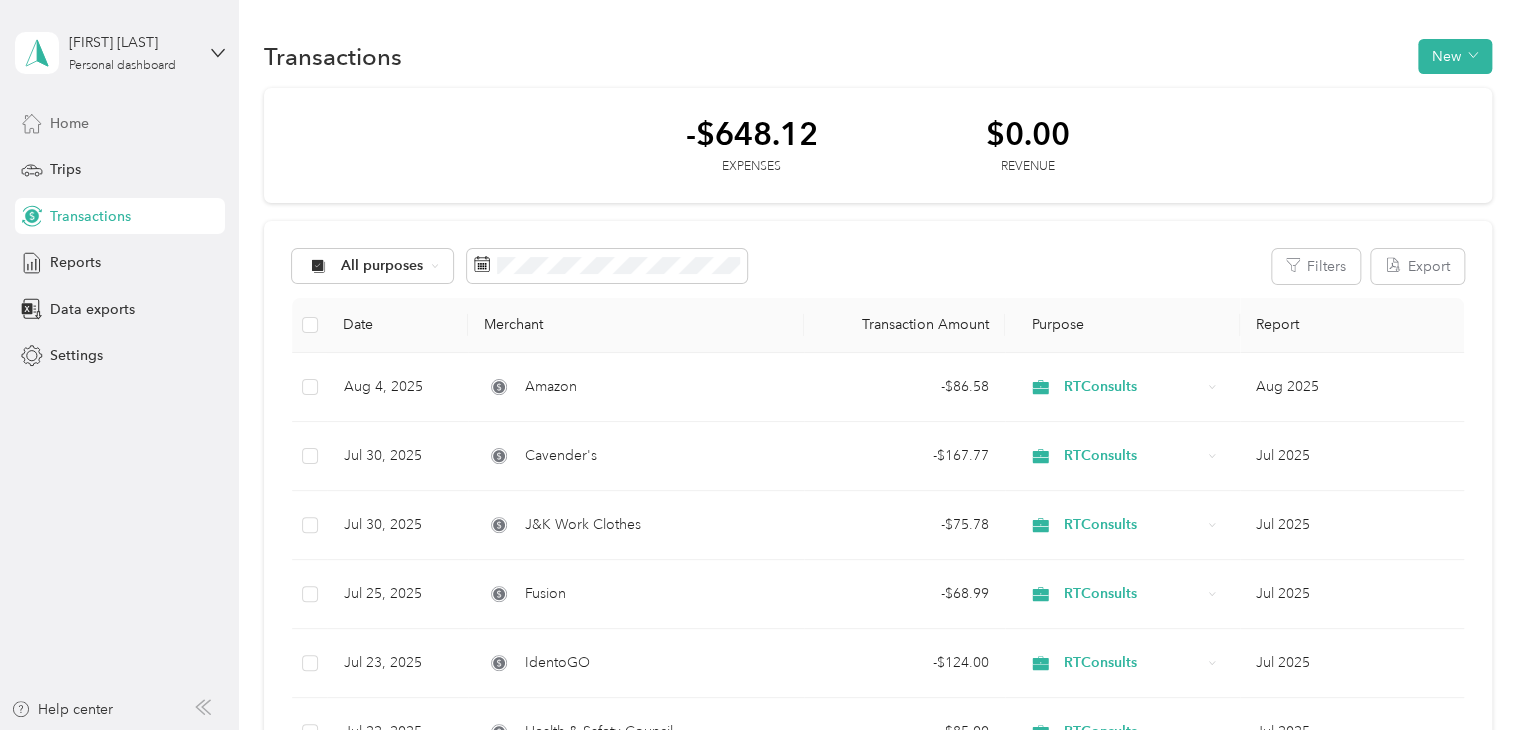 click on "Home" at bounding box center (69, 123) 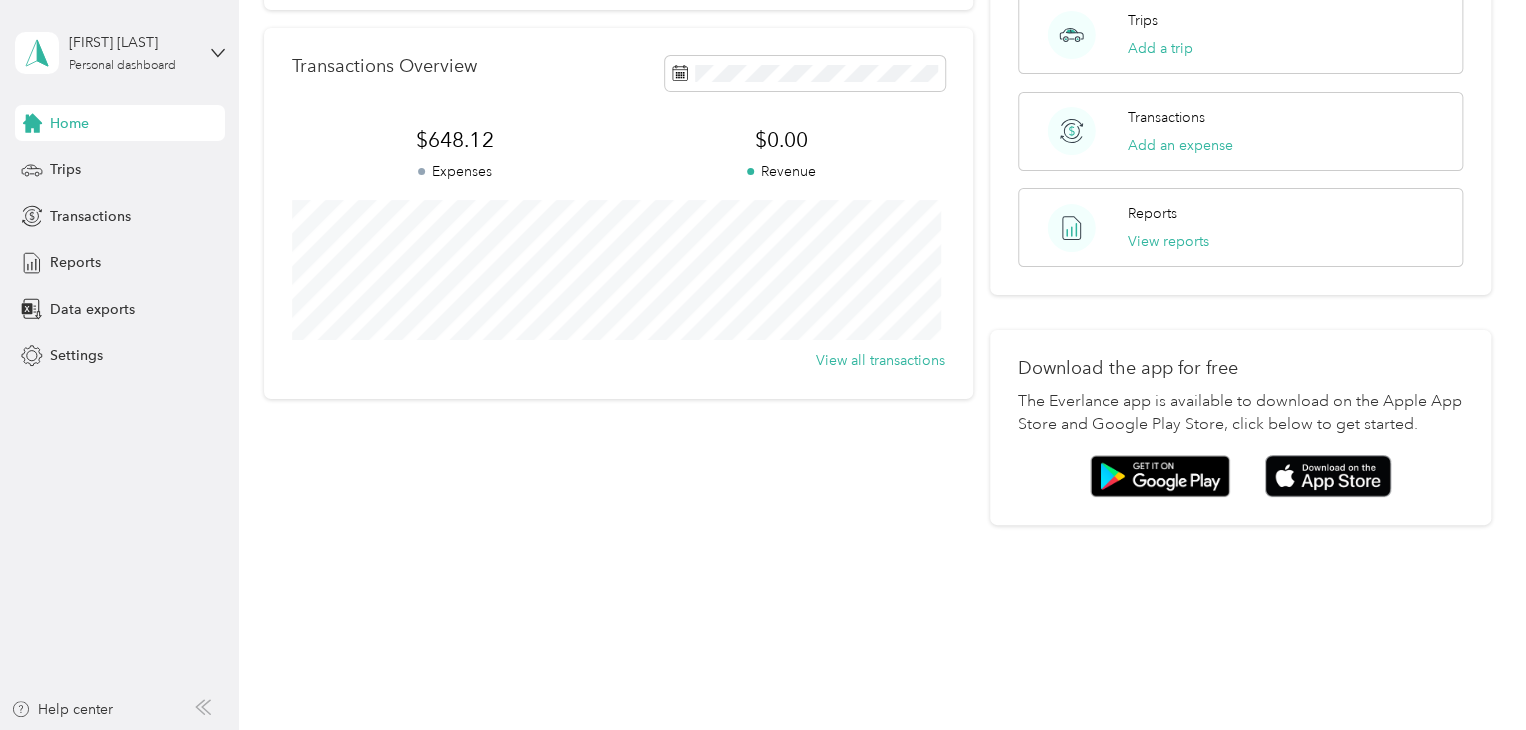 scroll, scrollTop: 0, scrollLeft: 0, axis: both 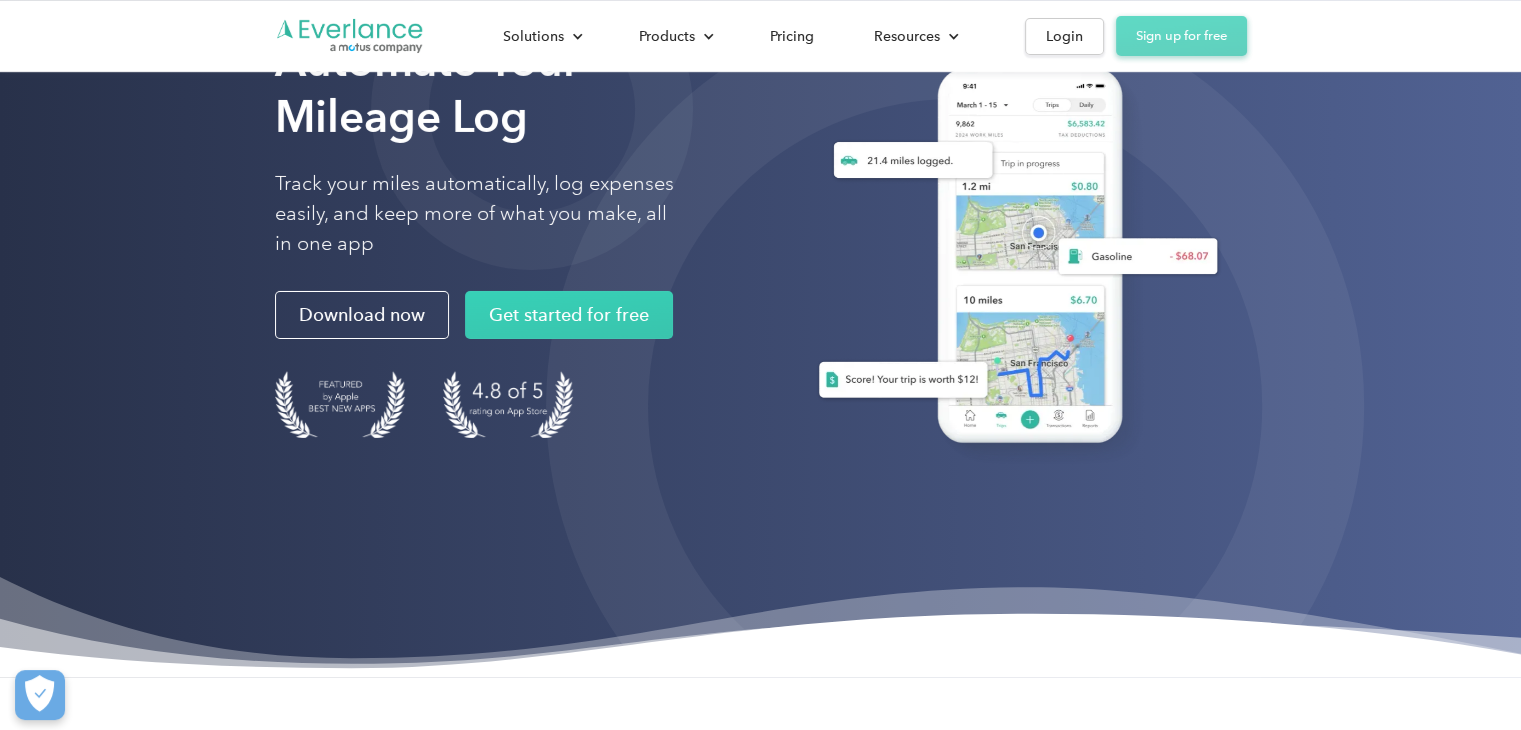 click on "Sign up for free" at bounding box center (1181, 36) 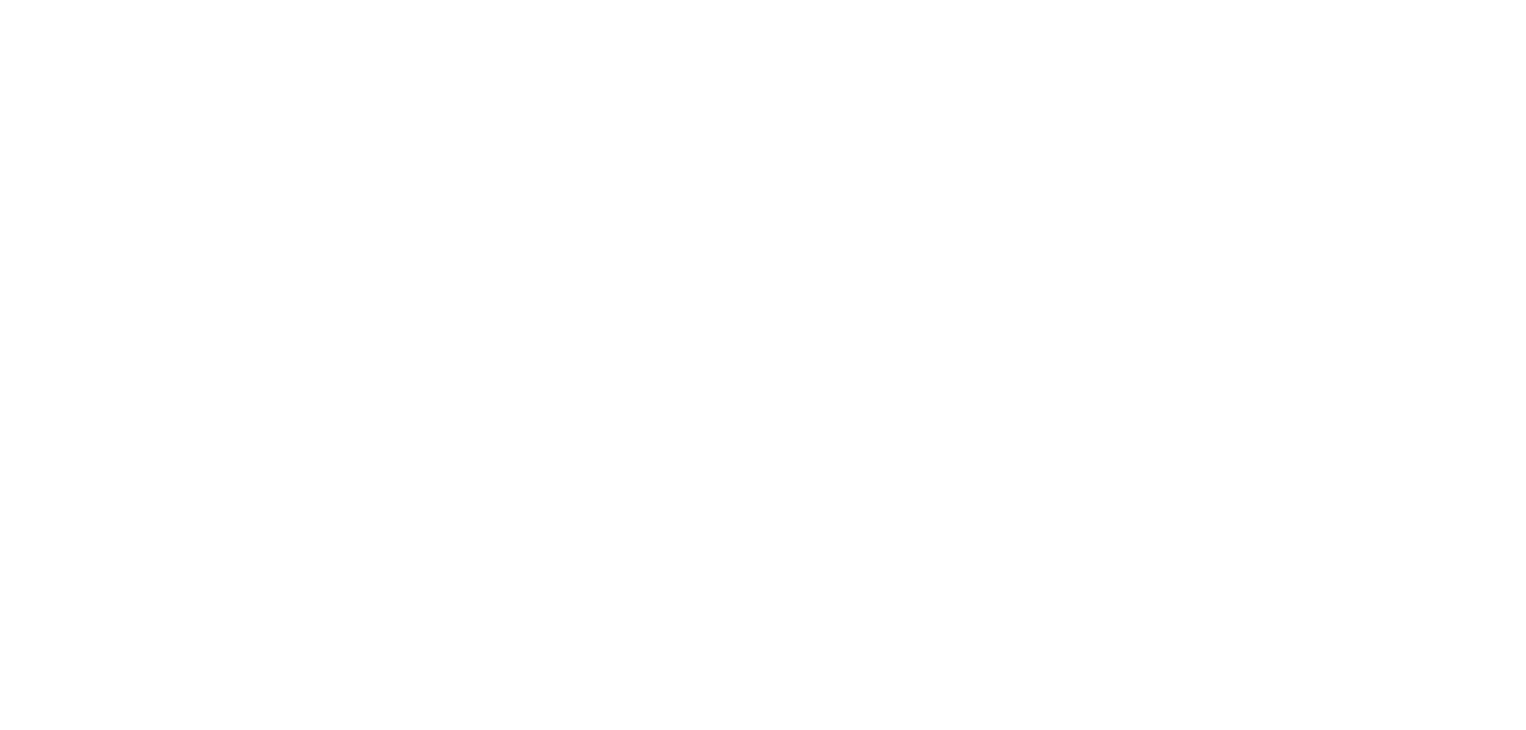 scroll, scrollTop: 0, scrollLeft: 0, axis: both 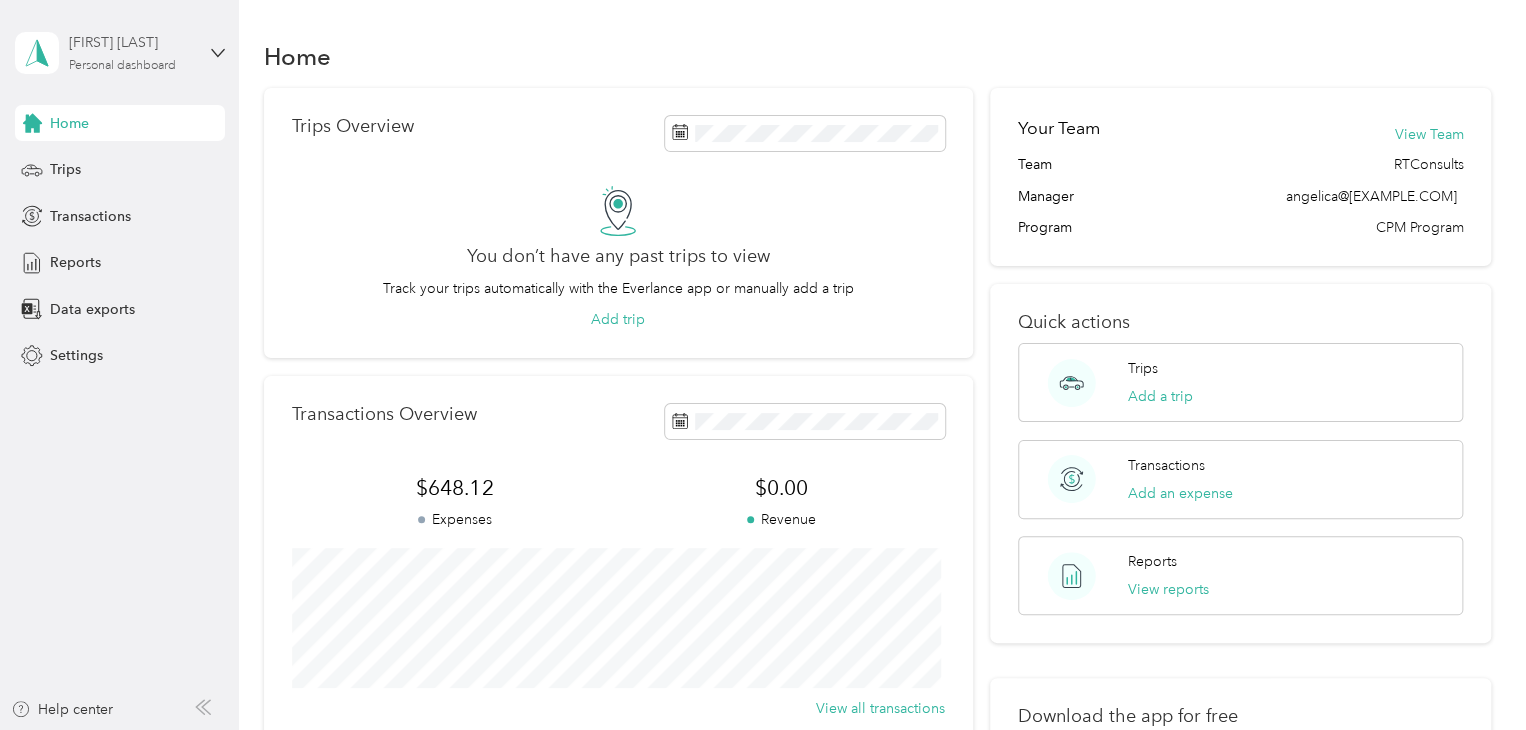 click on "Bryce Miller Personal dashboard" at bounding box center (131, 52) 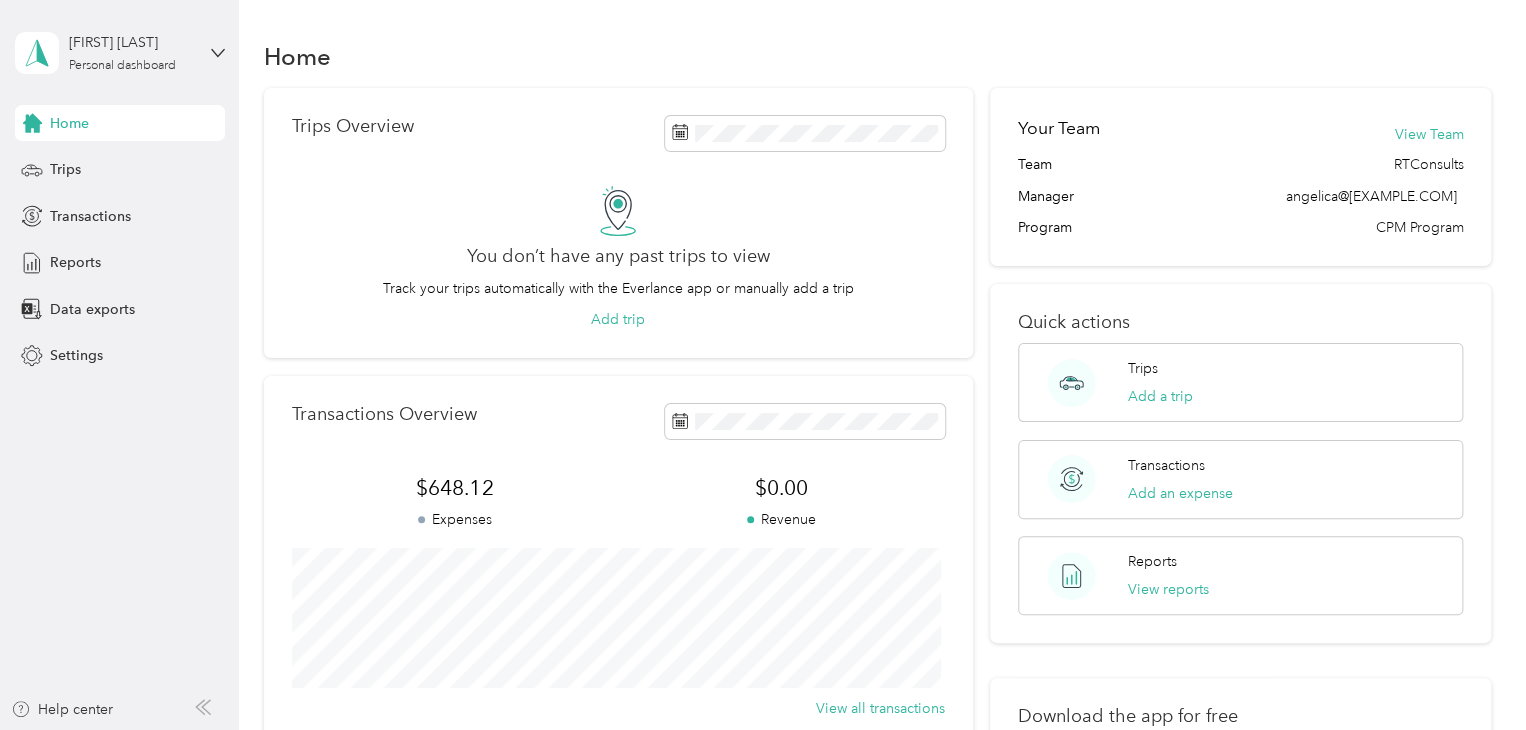 click on "Log out" at bounding box center [70, 156] 